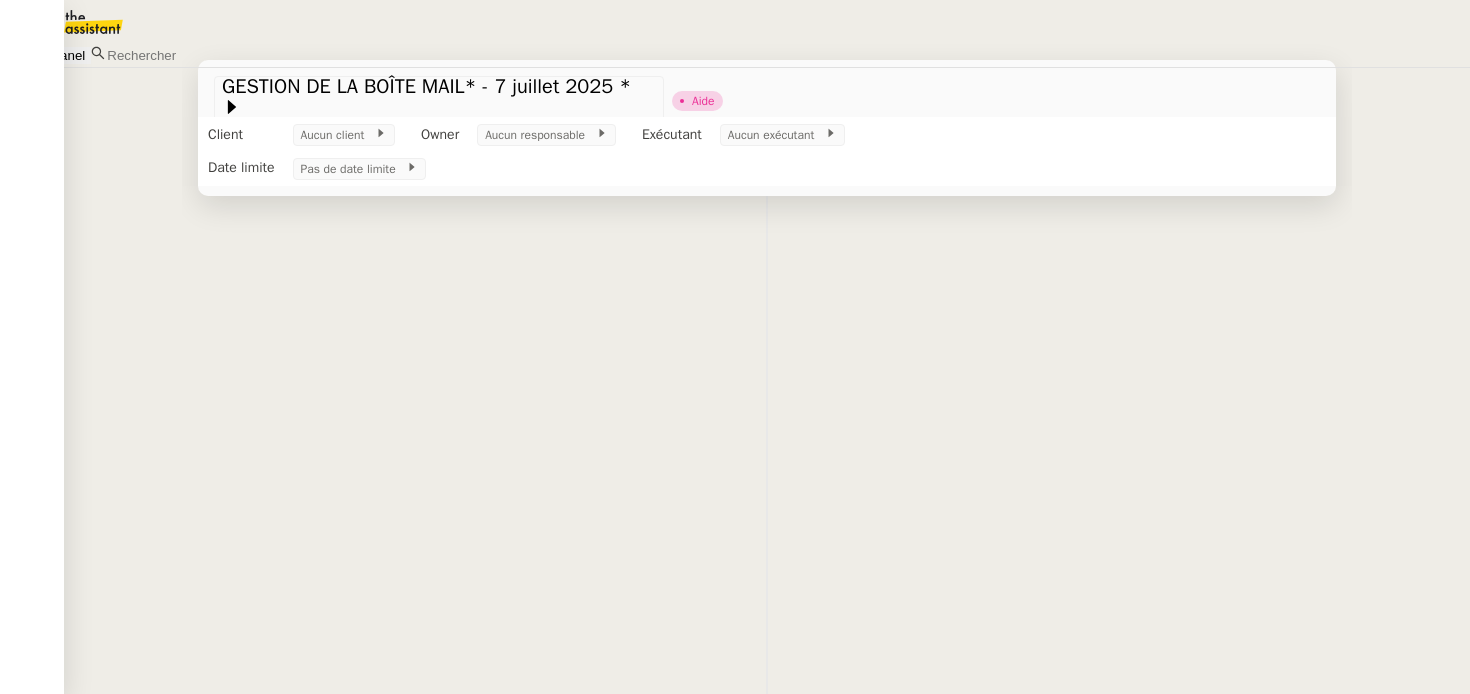 scroll, scrollTop: 0, scrollLeft: 0, axis: both 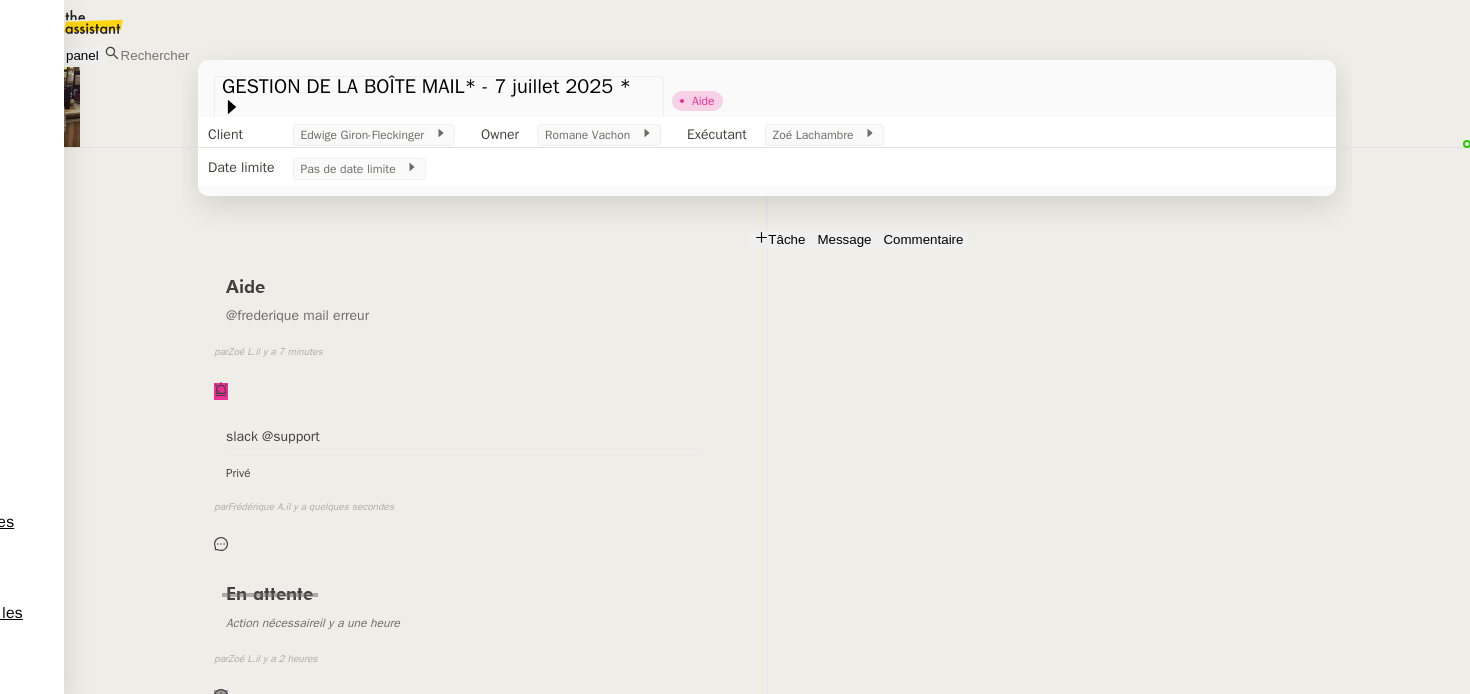 click on "Edwige Giron-Fleckinger" at bounding box center (136, 721) 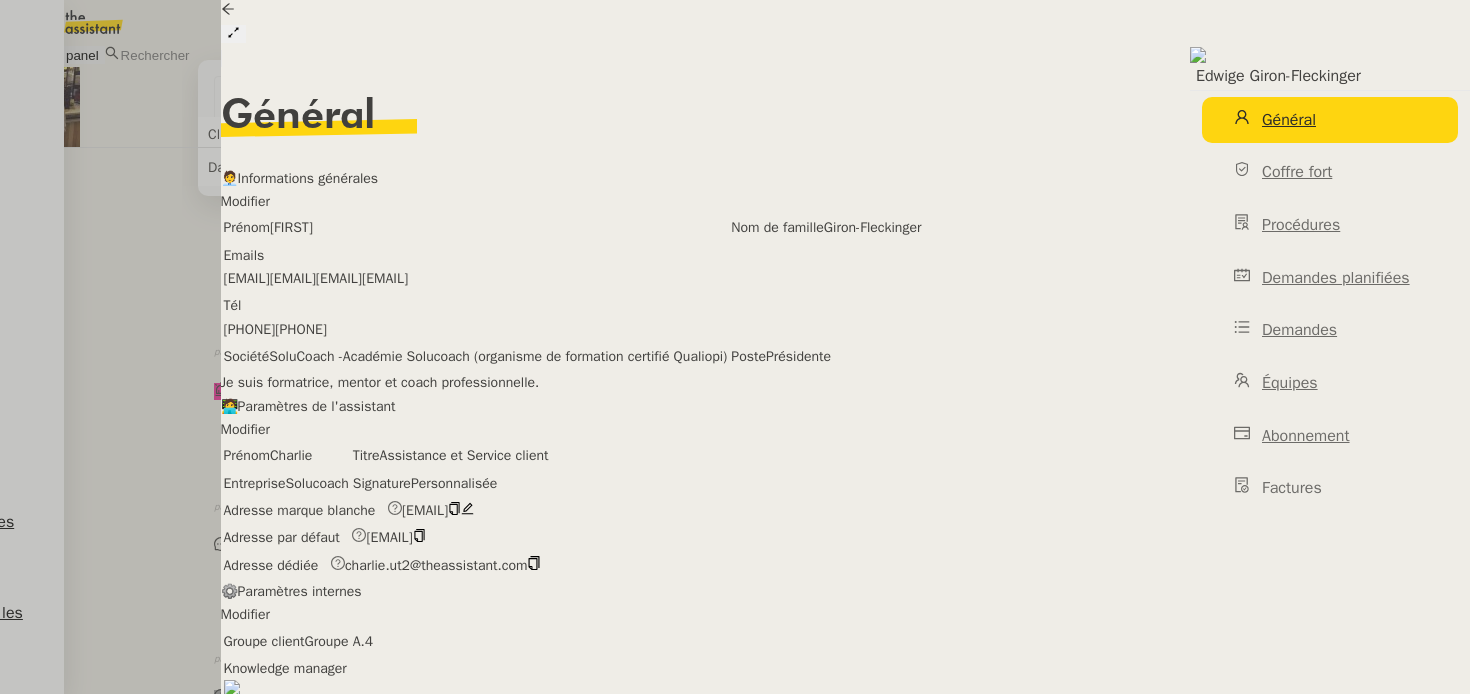 click at bounding box center [735, 347] 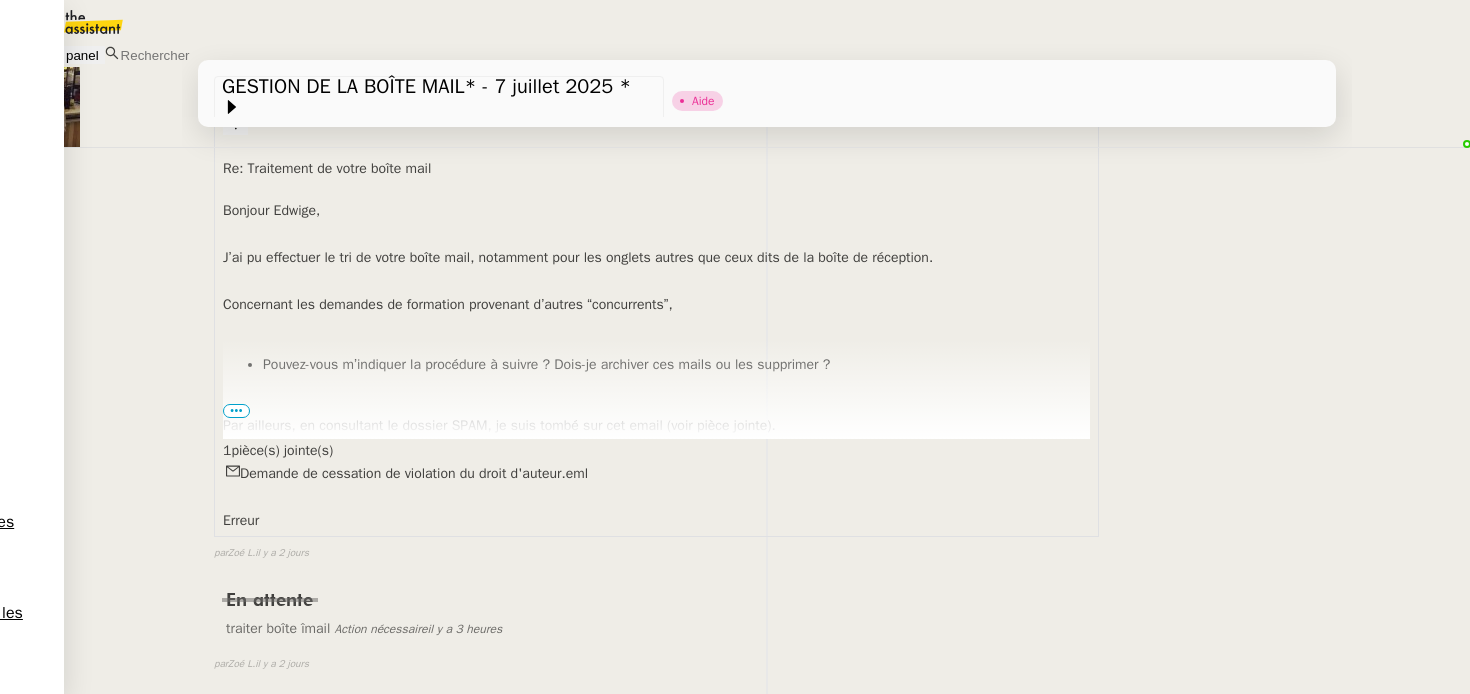 scroll, scrollTop: 1980, scrollLeft: 0, axis: vertical 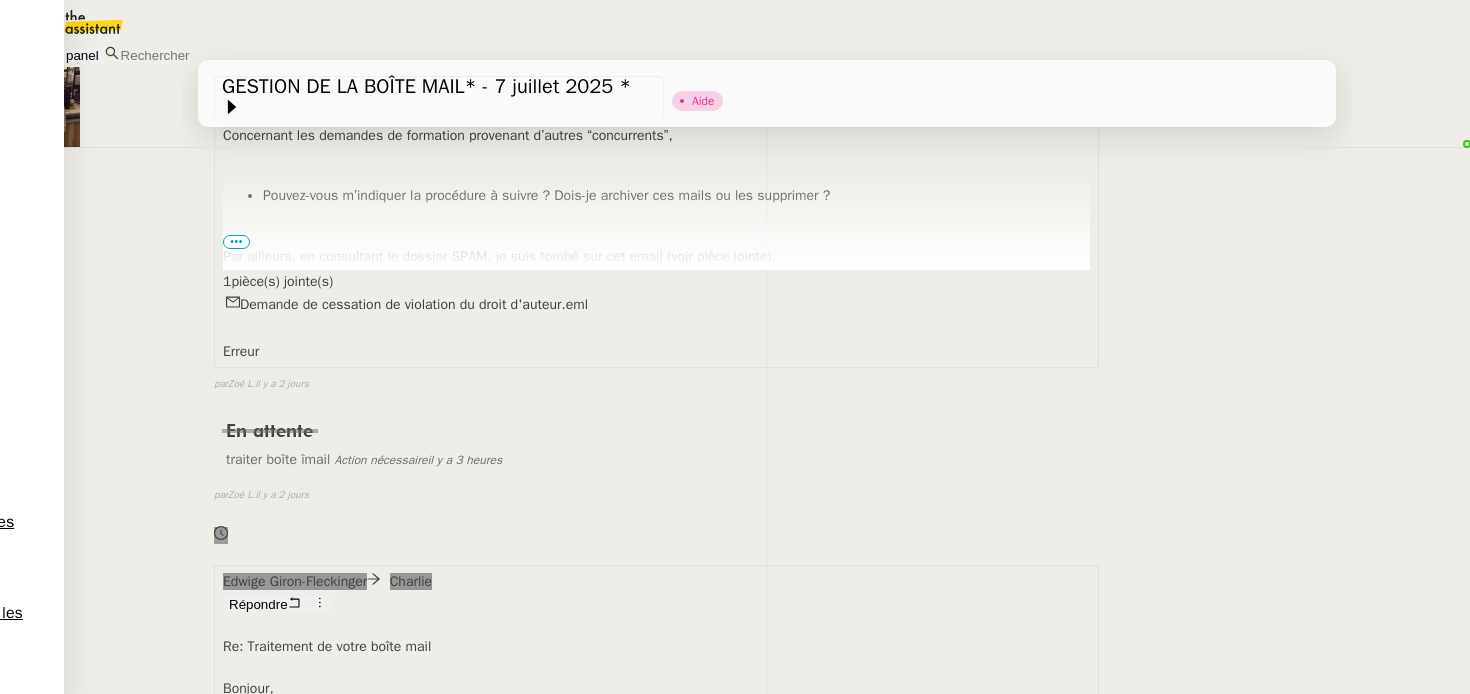 click on "Edwige Giron-Fleckinger" at bounding box center (136, 721) 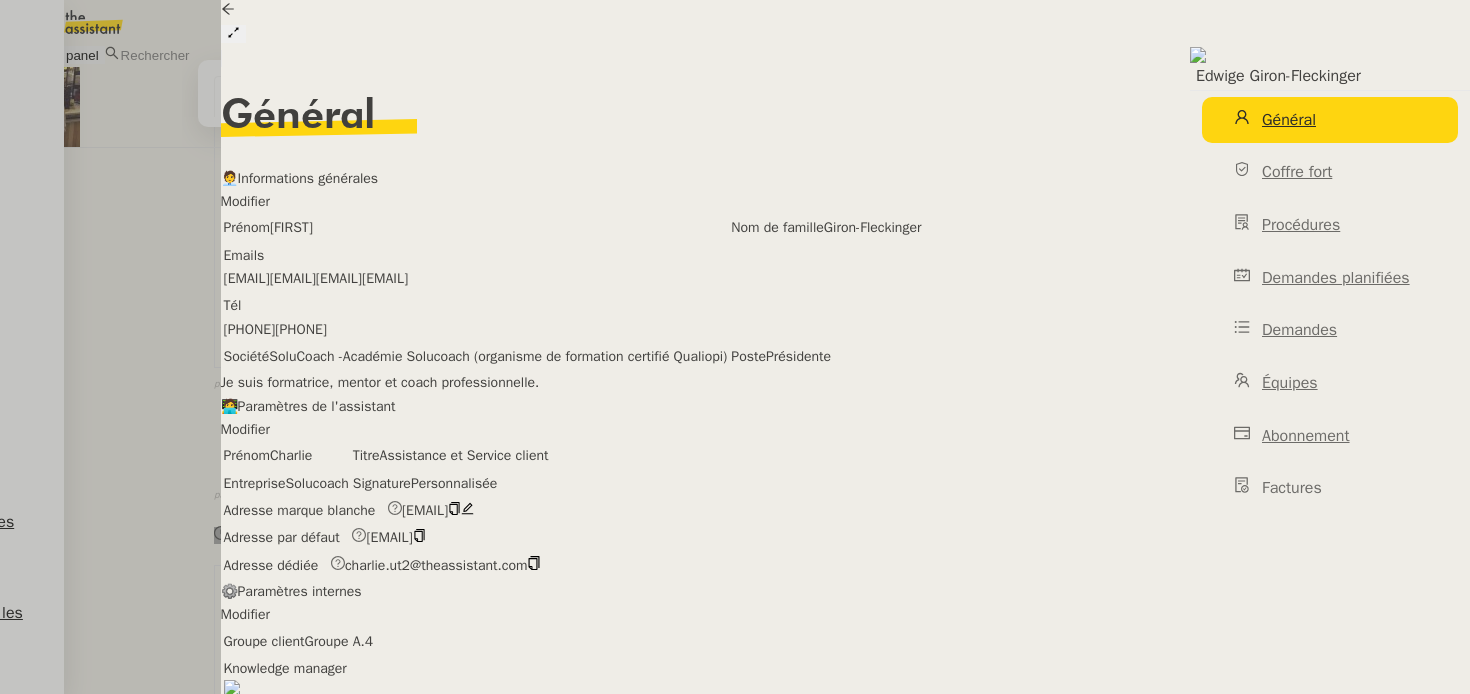 click at bounding box center [735, 347] 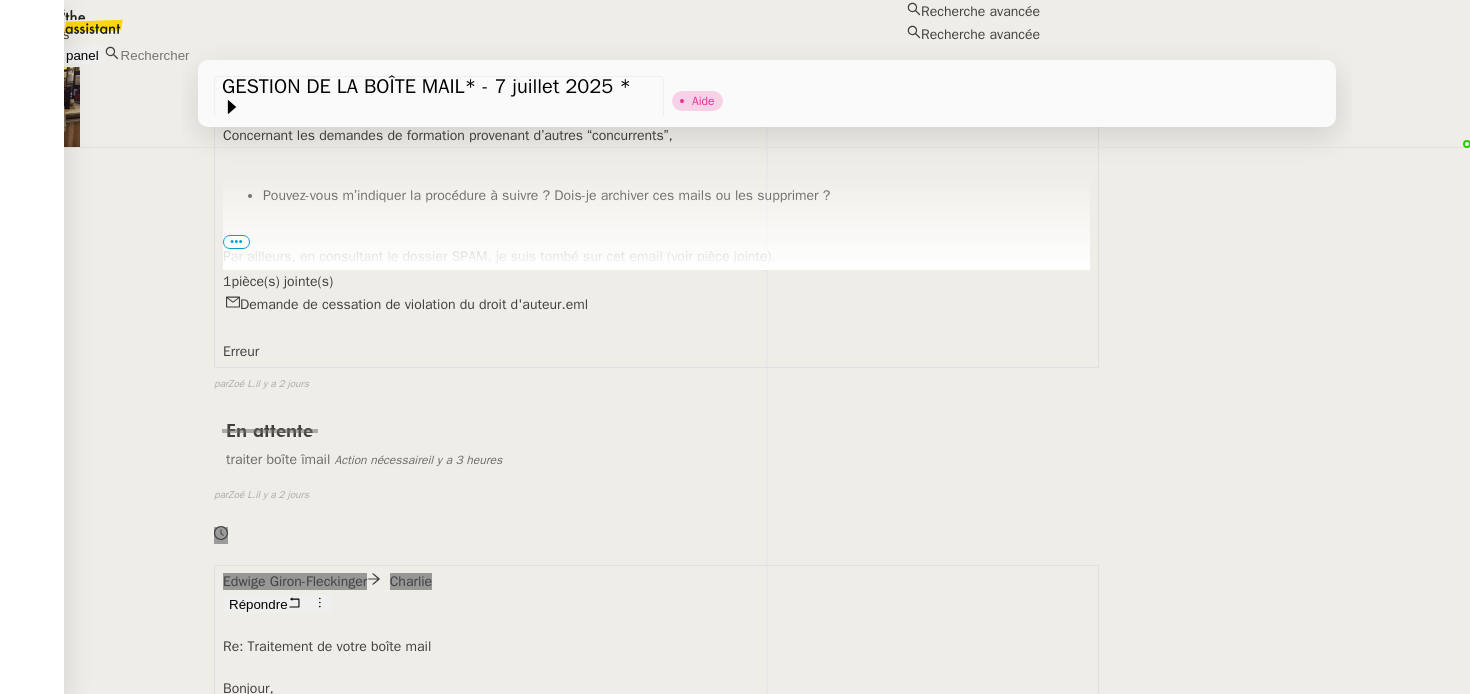 click at bounding box center (205, 55) 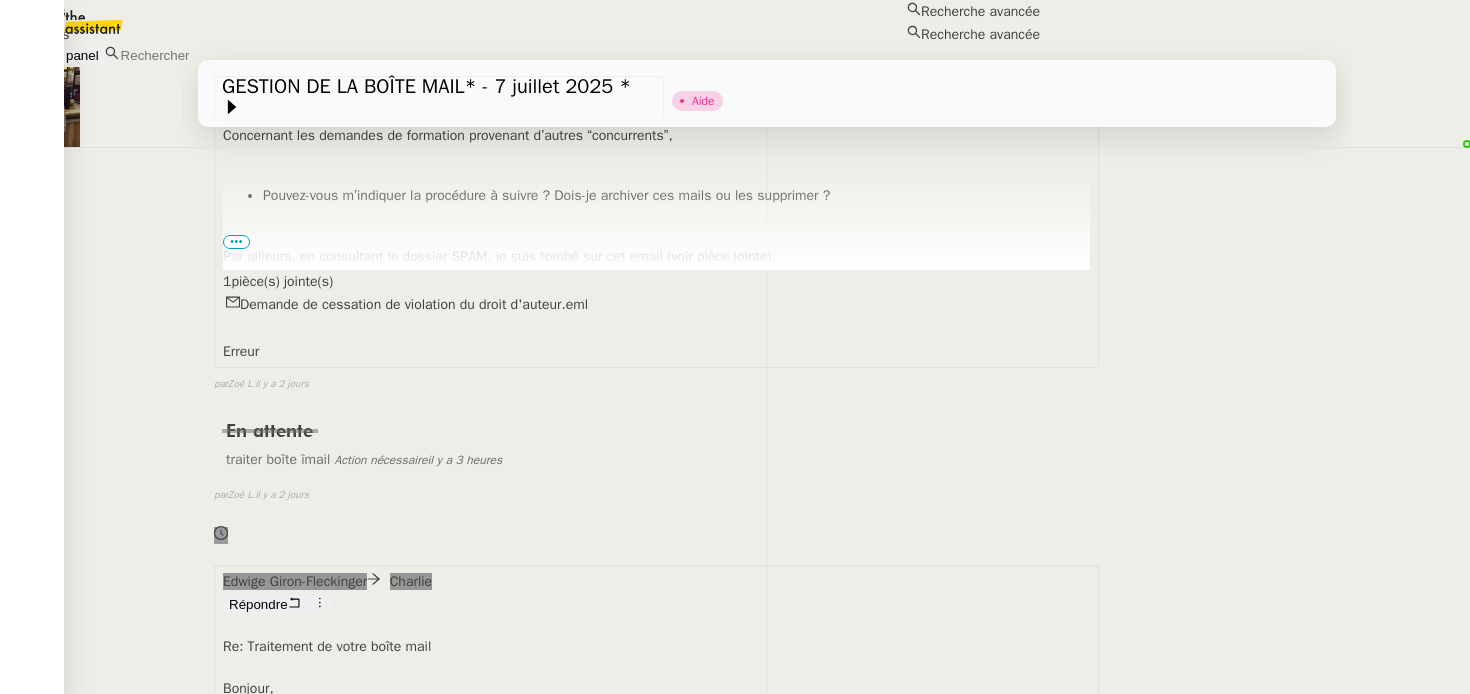 paste on "assistant@[EXAMPLE_DOMAIN]" 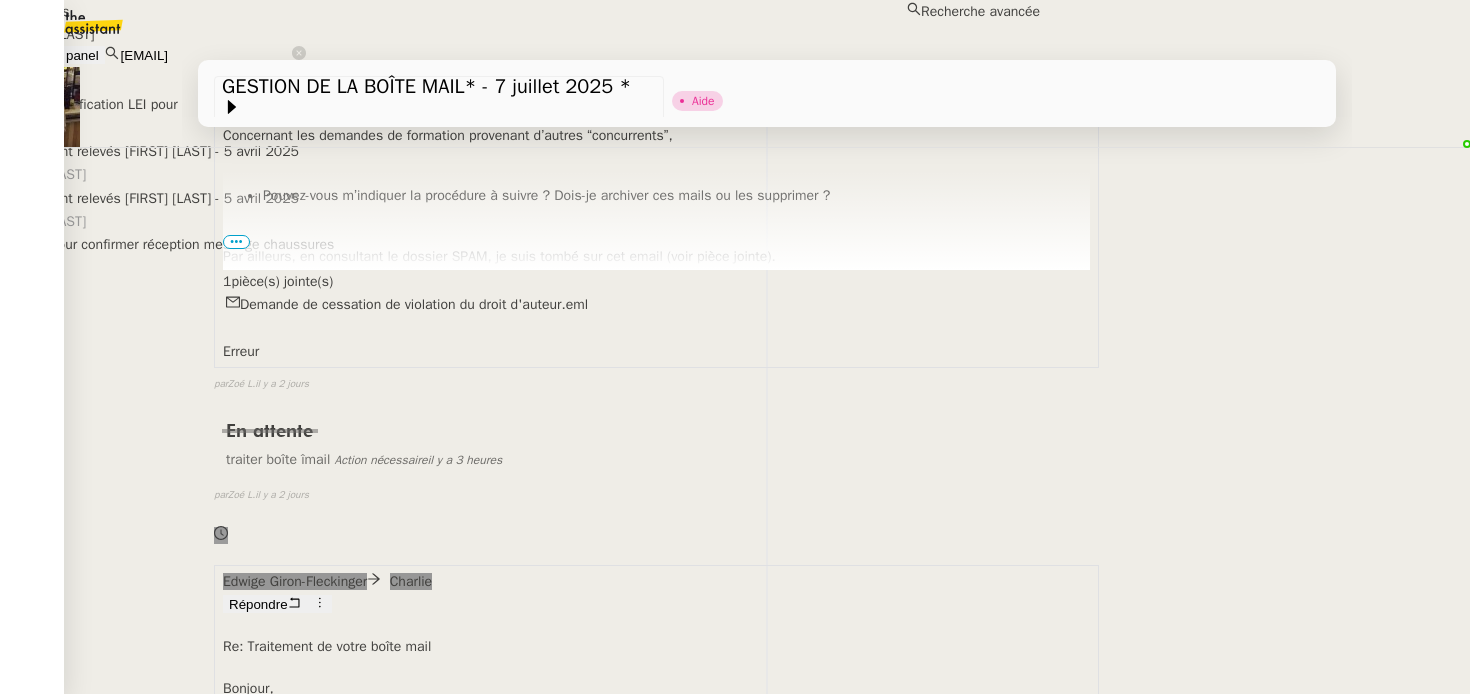 click on "OCTAVE - Louise" at bounding box center (520, 34) 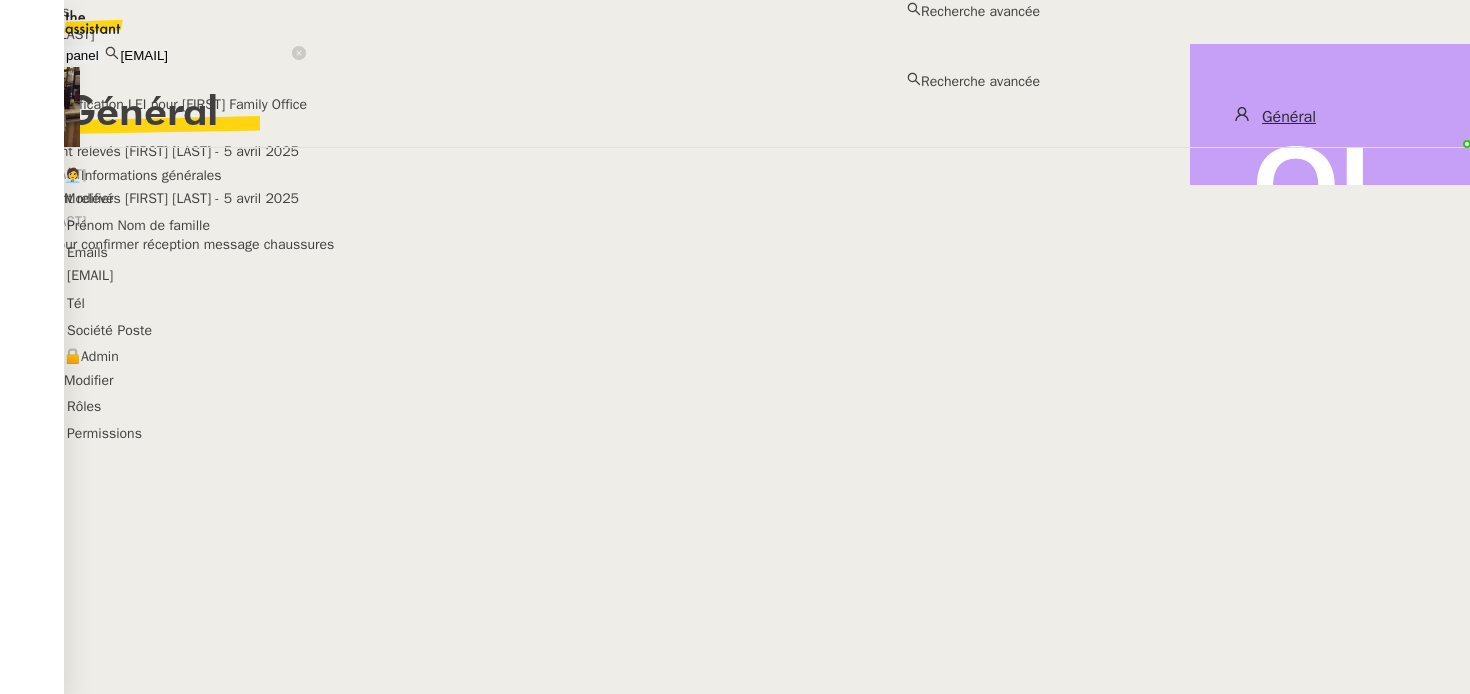 click on "assistant@[EXAMPLE_DOMAIN]" at bounding box center (205, 55) 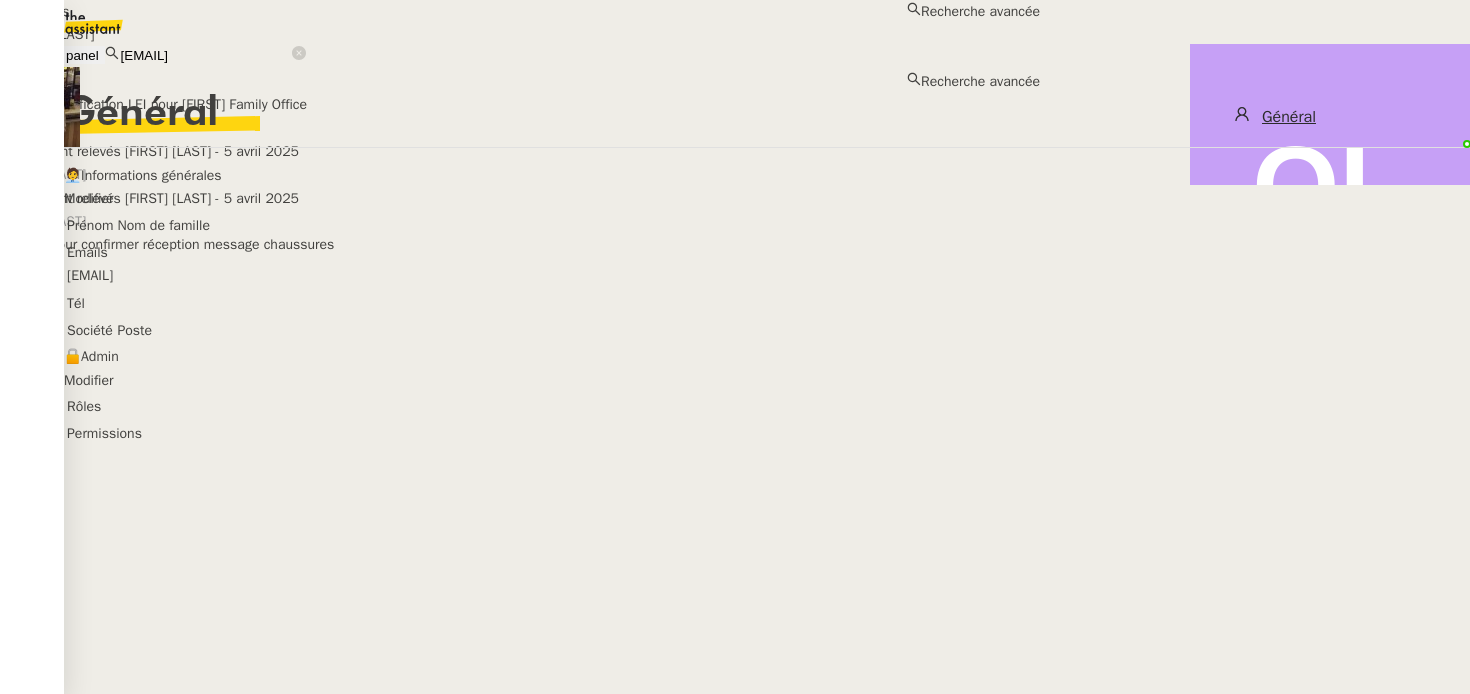 click on "assistant@[EXAMPLE_DOMAIN]" at bounding box center [205, 55] 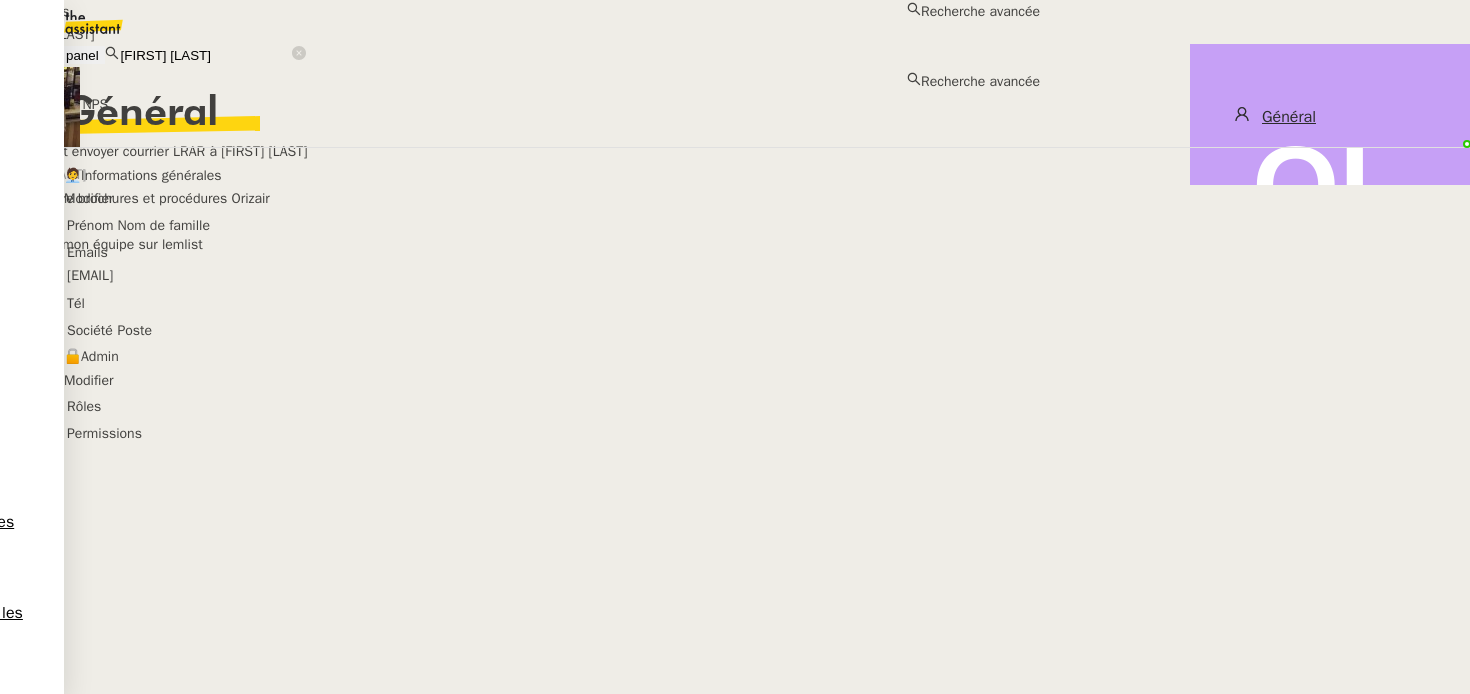 type on "octave louise" 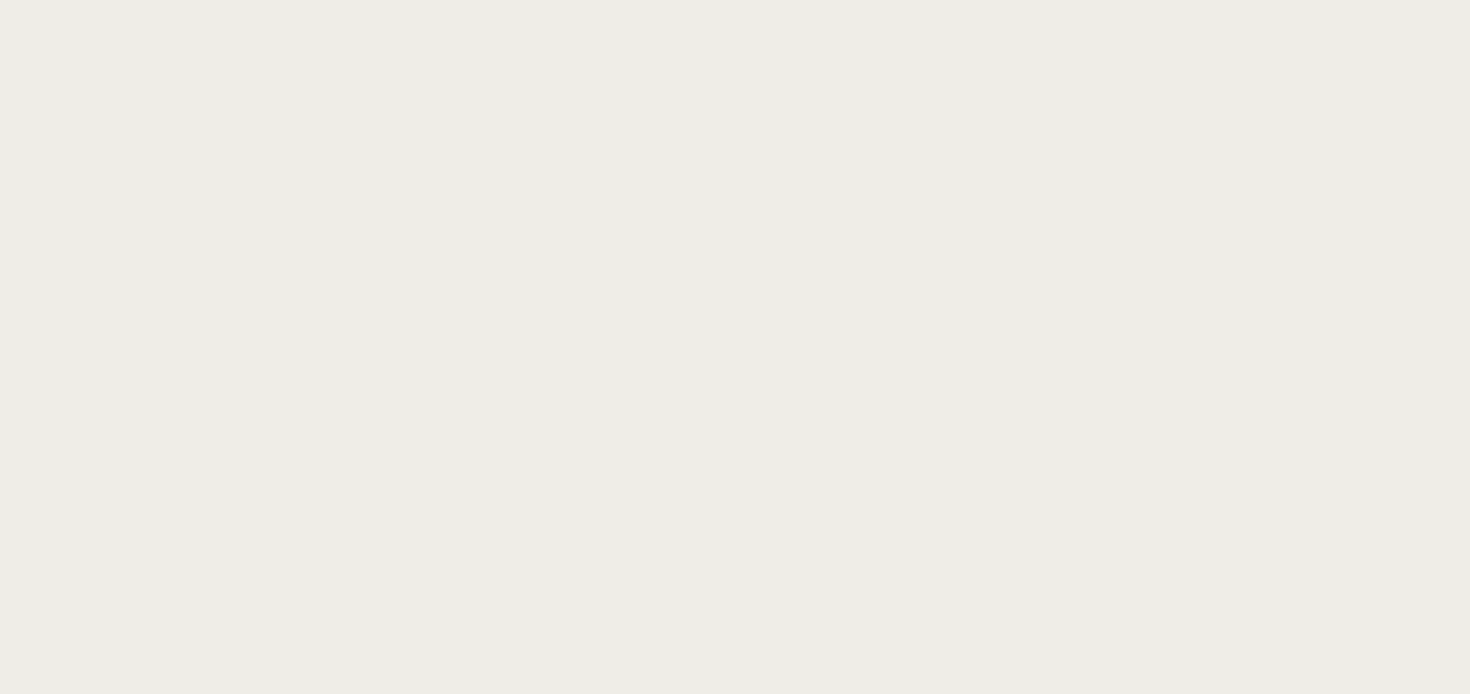 scroll, scrollTop: 0, scrollLeft: 0, axis: both 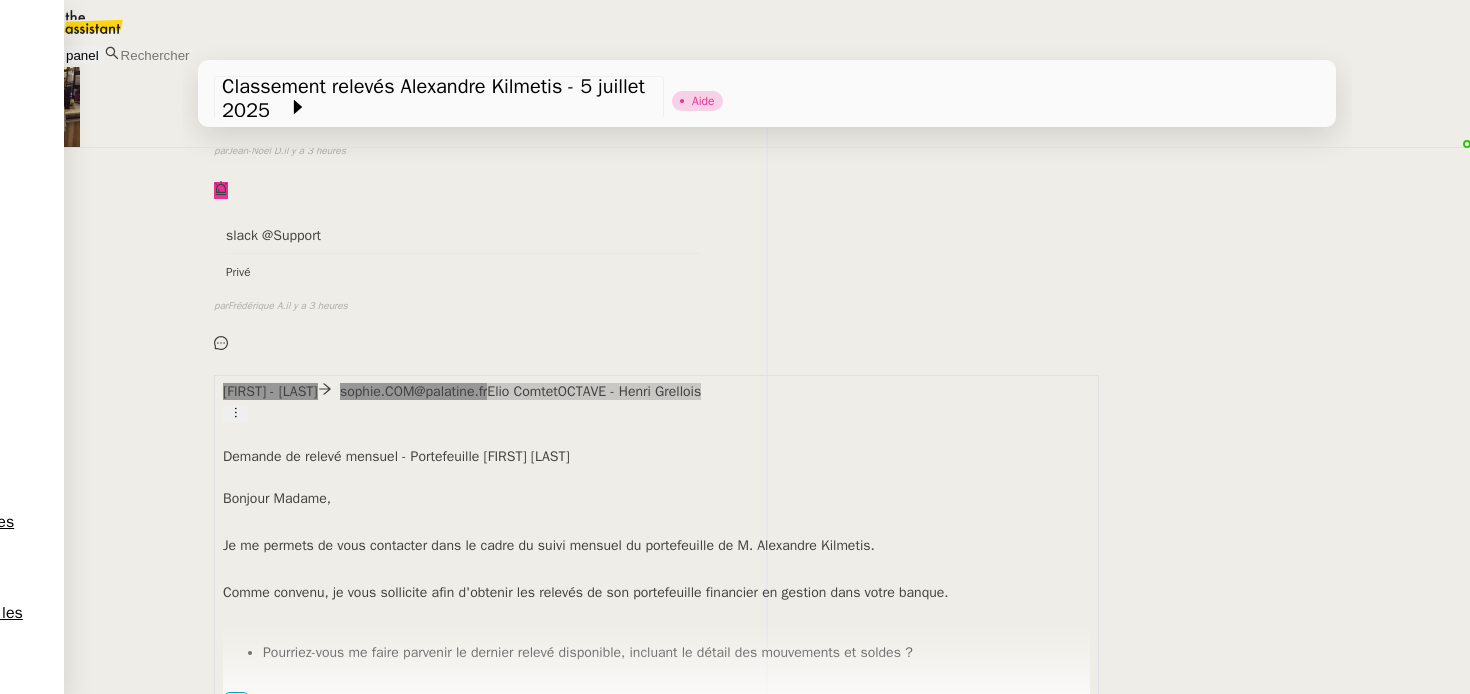 click on "Aide message en erreur (x2)    false par   [FIRST]-[LAST].   il y a 3 heures" at bounding box center [767, 130] 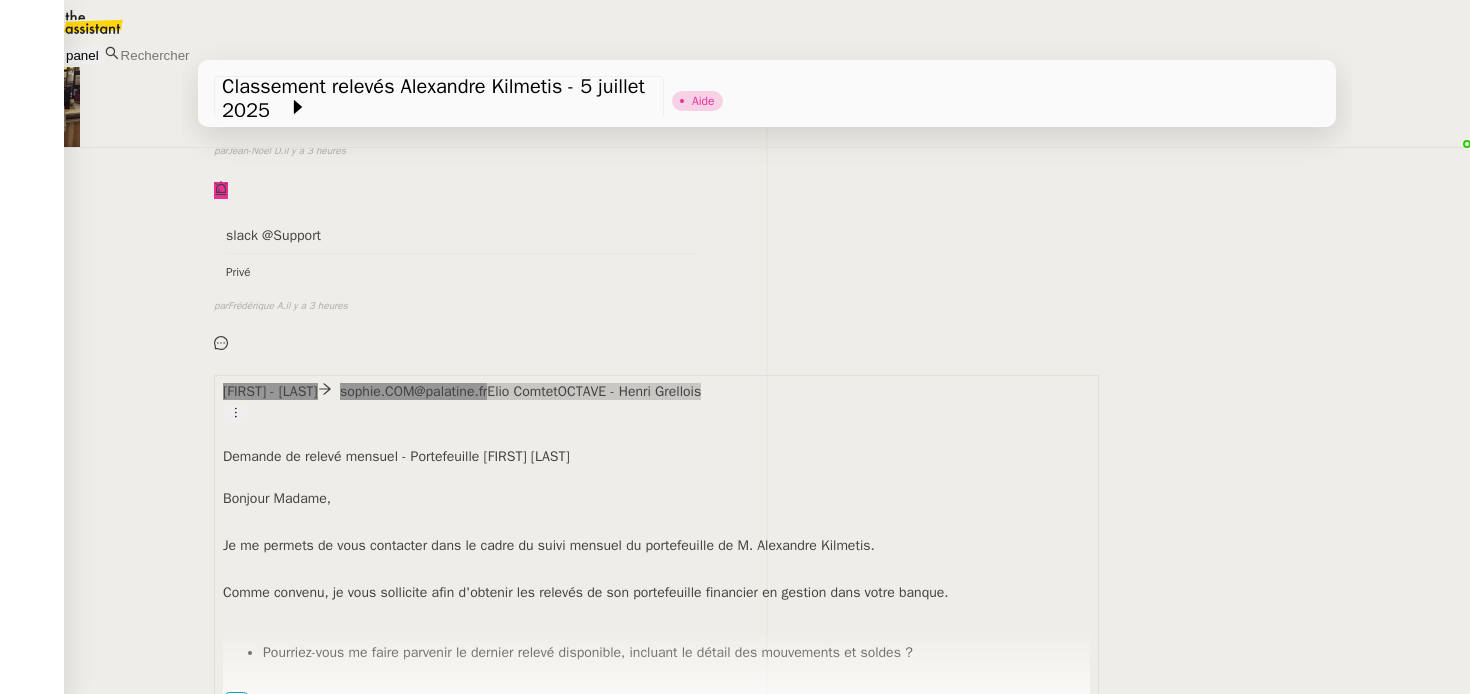 click on "[EMAIL]" at bounding box center (145, 11) 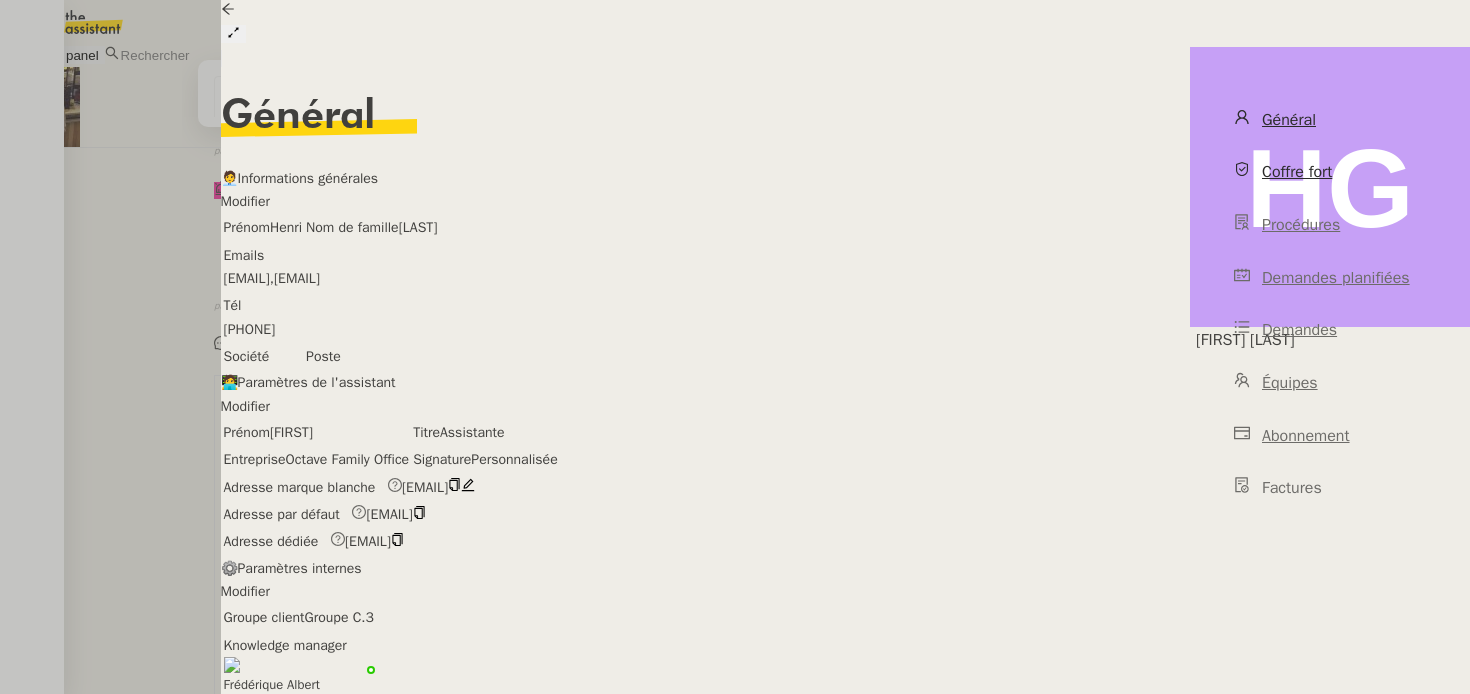 click on "Coffre fort" at bounding box center (1330, 172) 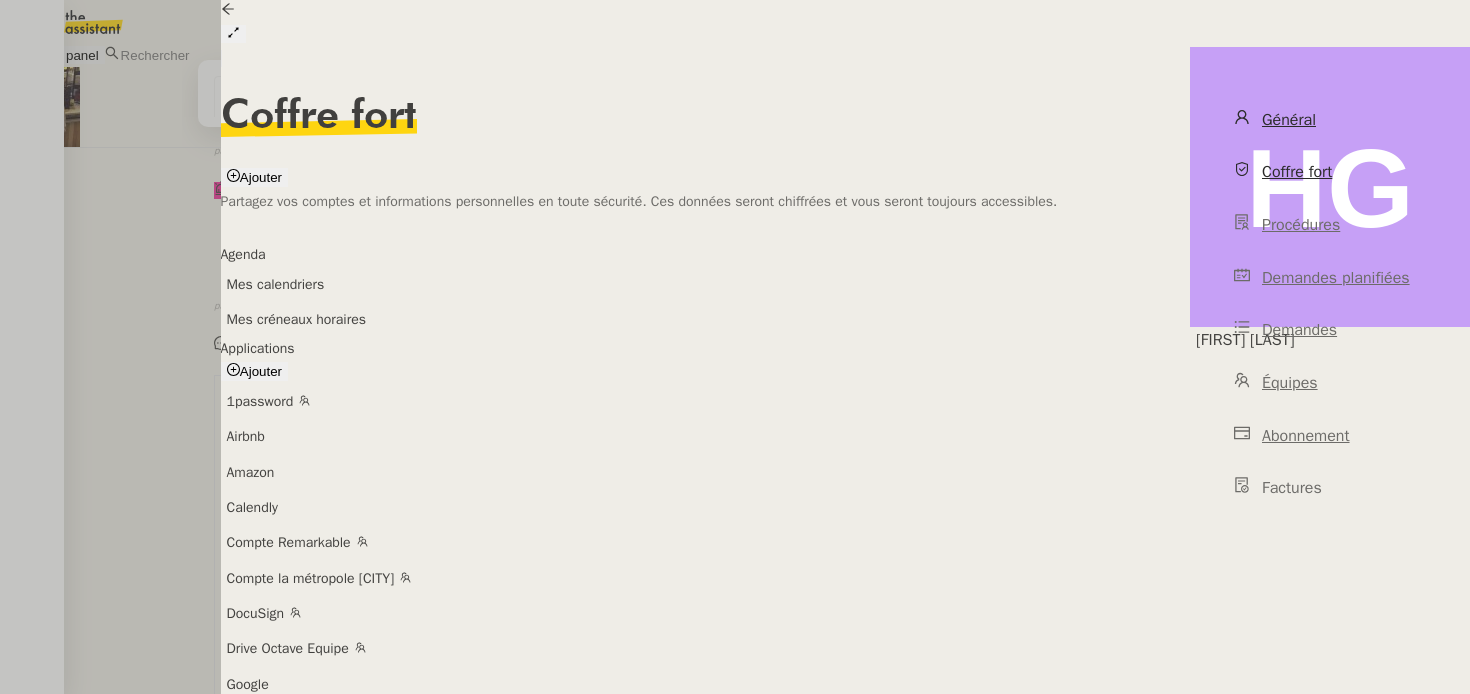 click on "Général" at bounding box center [1330, 120] 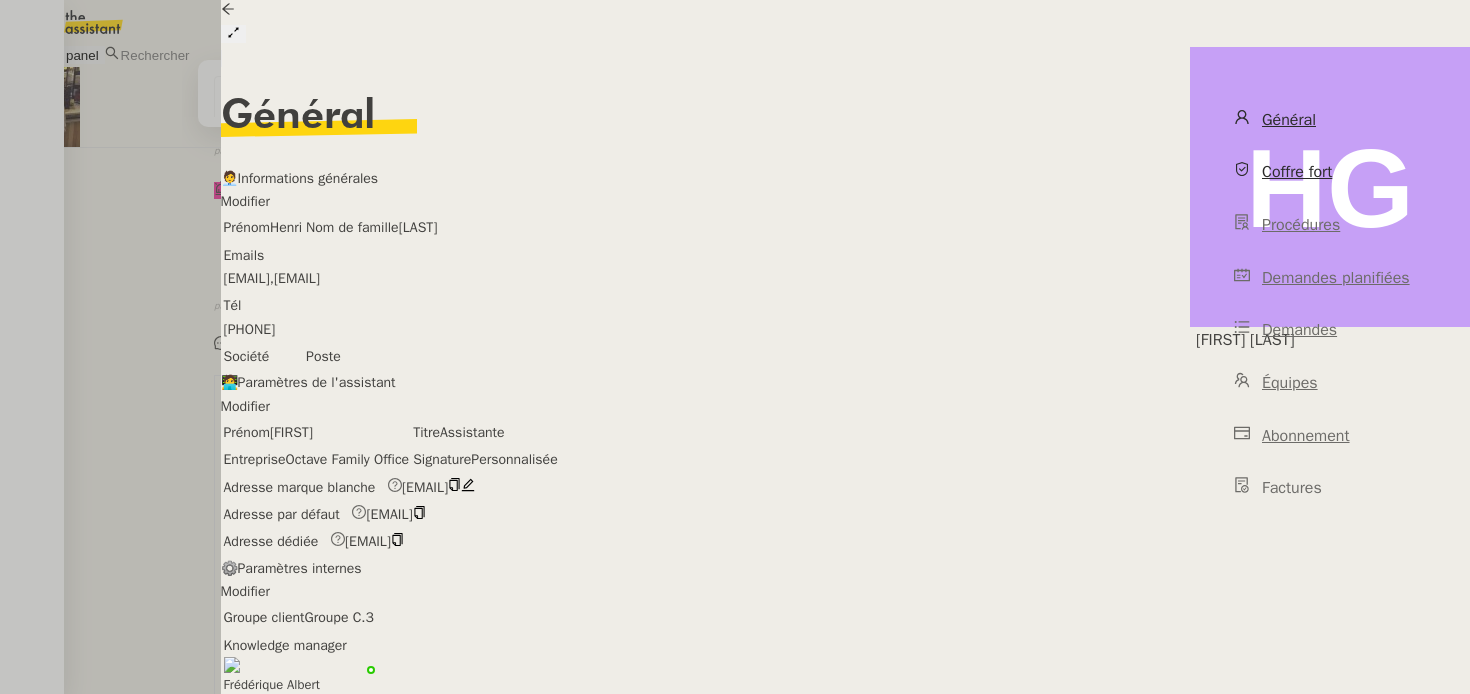 click on "Coffre fort" at bounding box center [1330, 172] 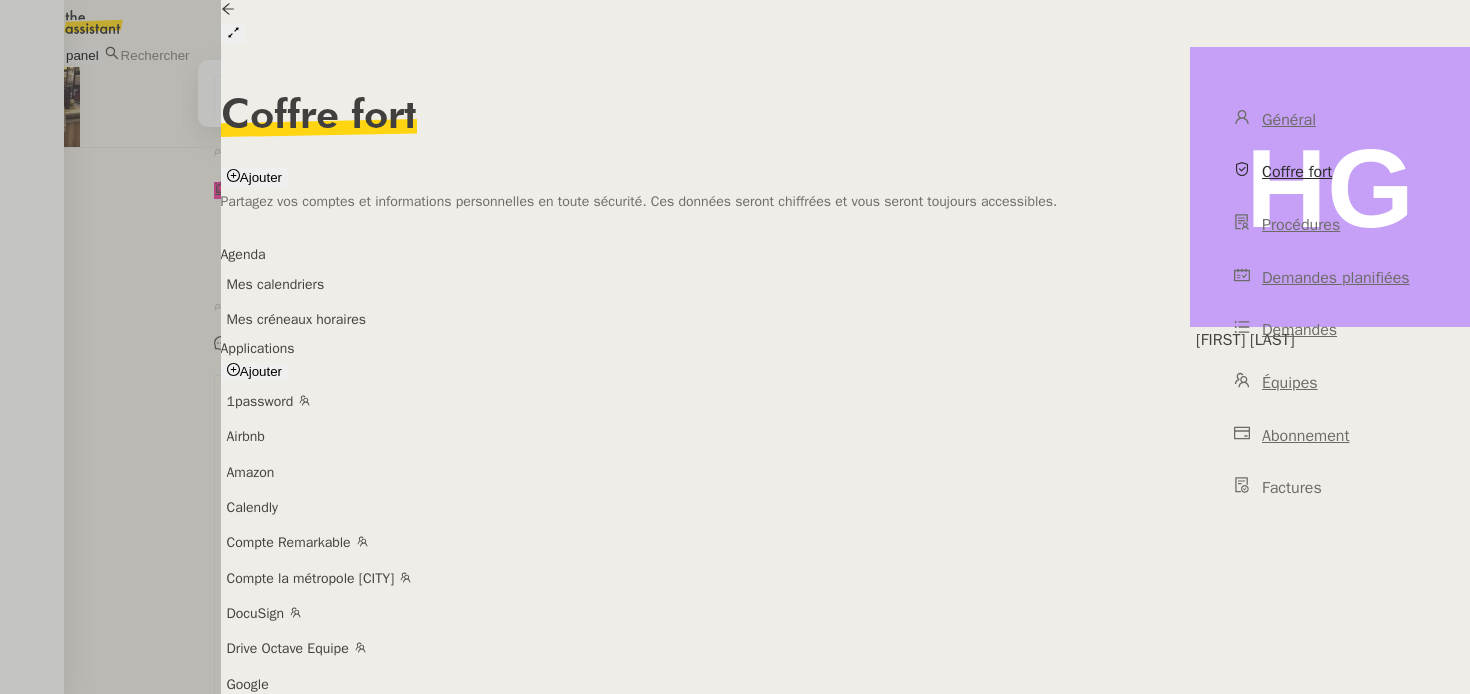 scroll, scrollTop: 160, scrollLeft: 0, axis: vertical 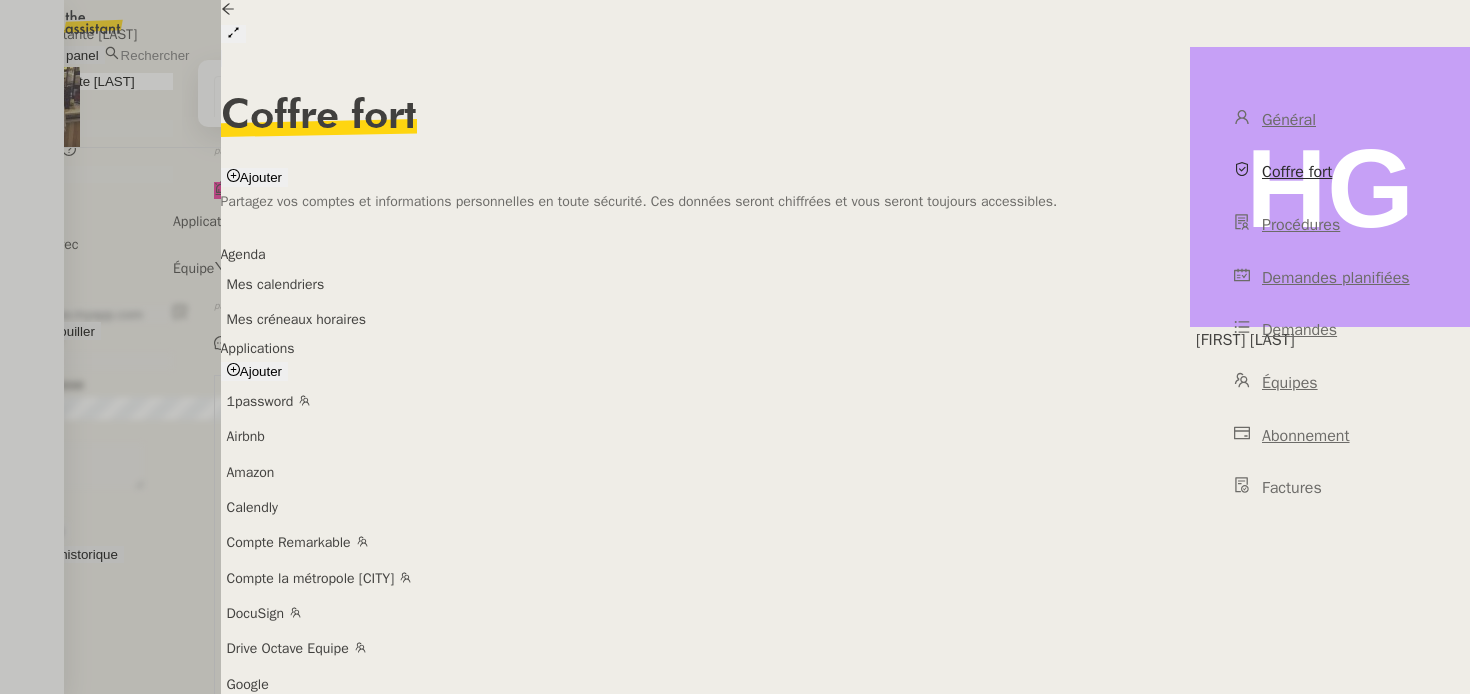 click on "Déverrouiller Url Identifiant Mot de passe Note Fichiers Upload" at bounding box center (300, 411) 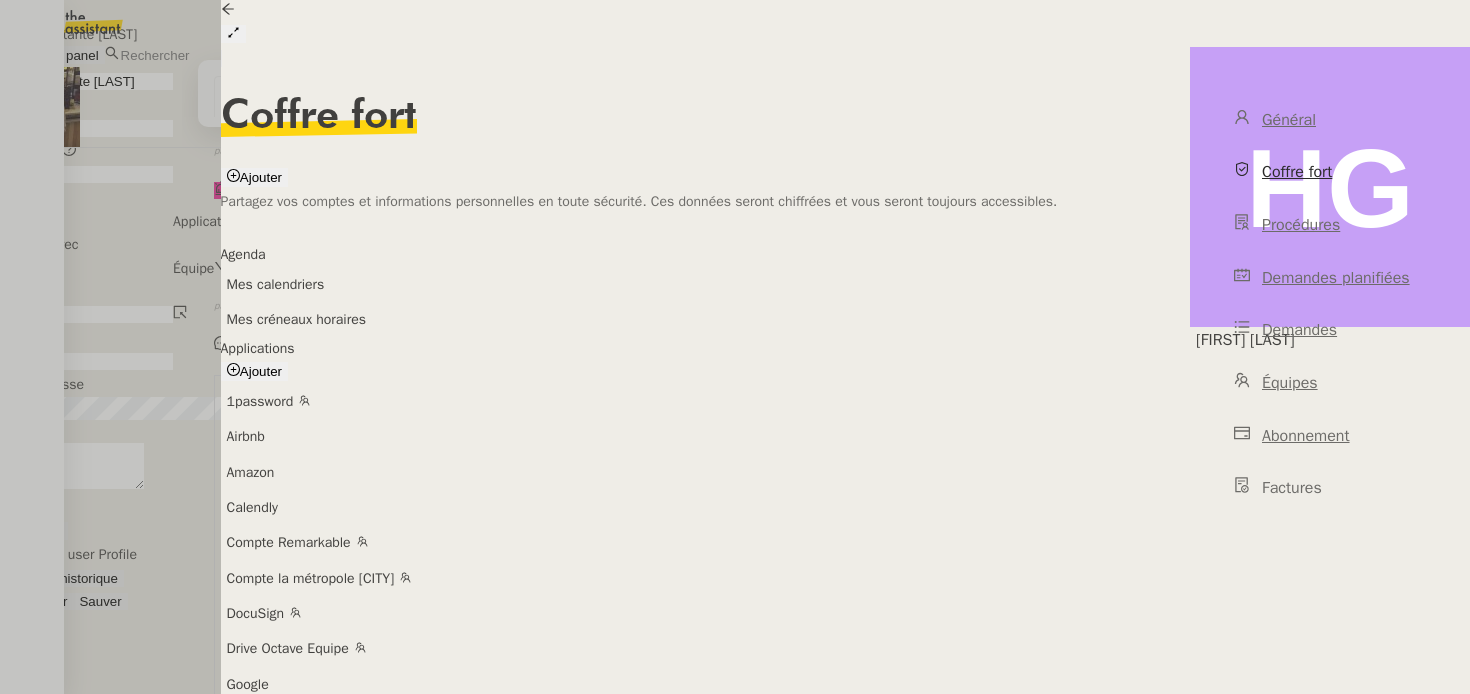 click on "assistant@[EXAMPLE_DOMAIN]" at bounding box center (86, 361) 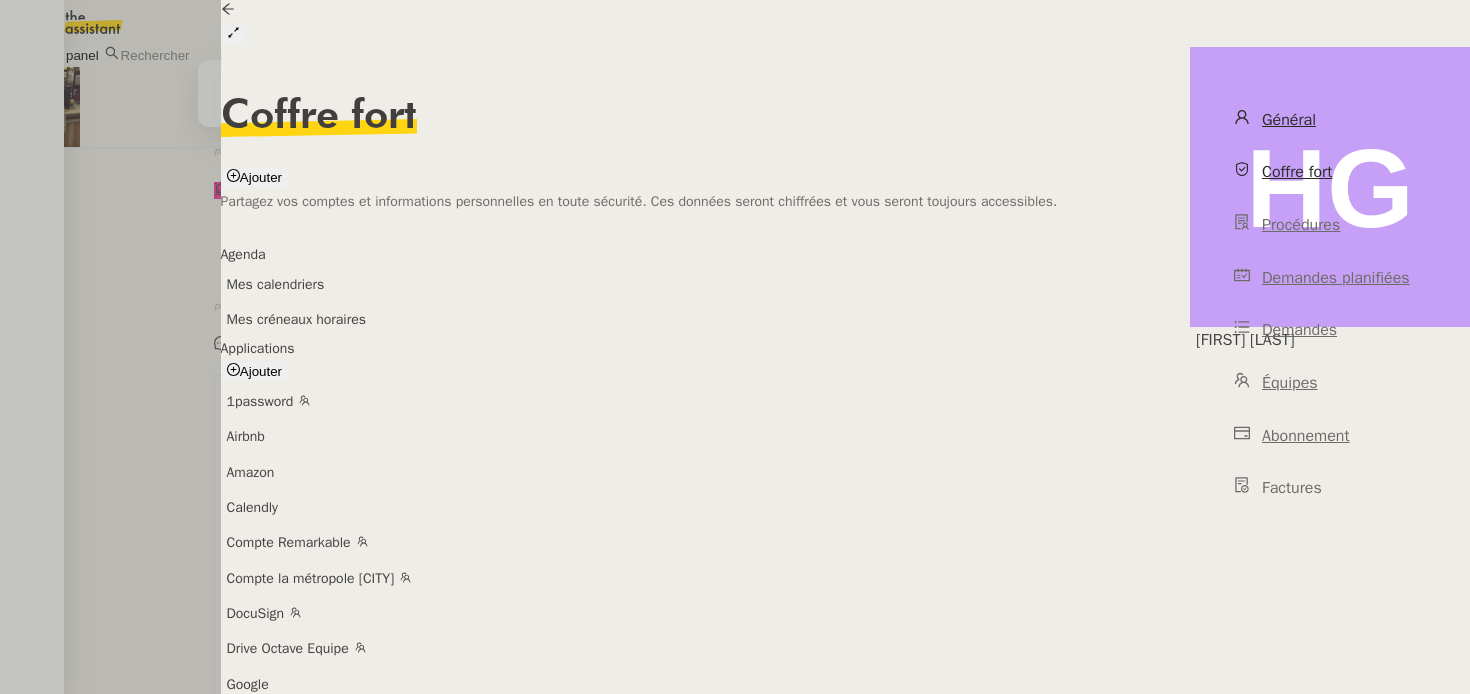 click on "Général" at bounding box center [1330, 120] 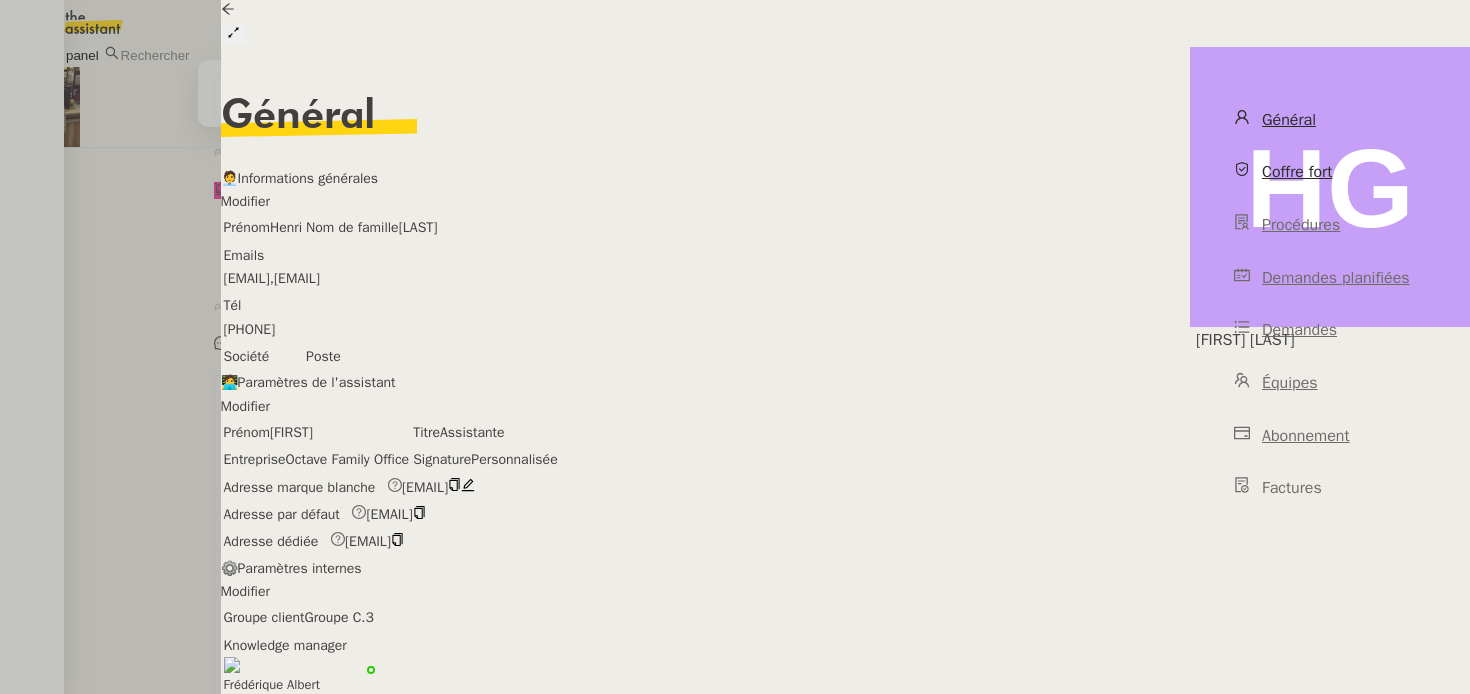 click on "Coffre fort" at bounding box center [1297, 172] 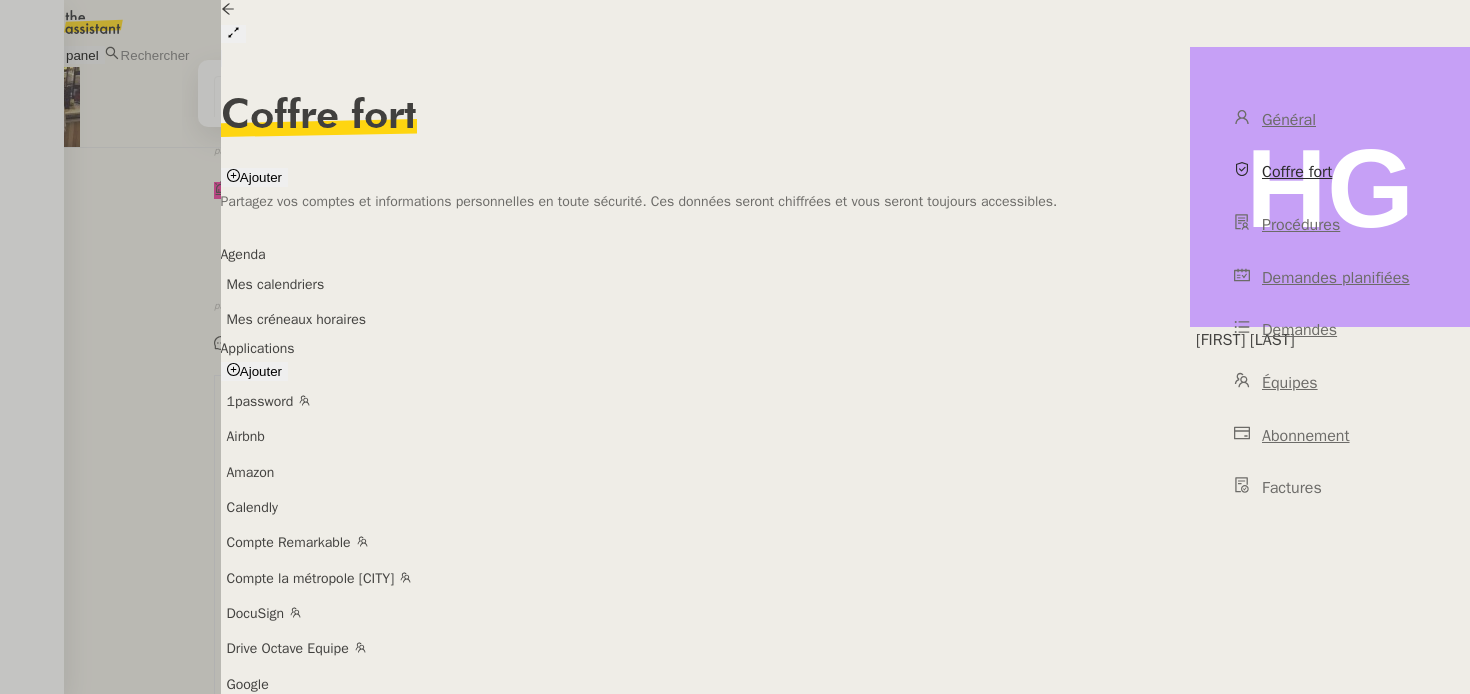 click at bounding box center [1482, 34] 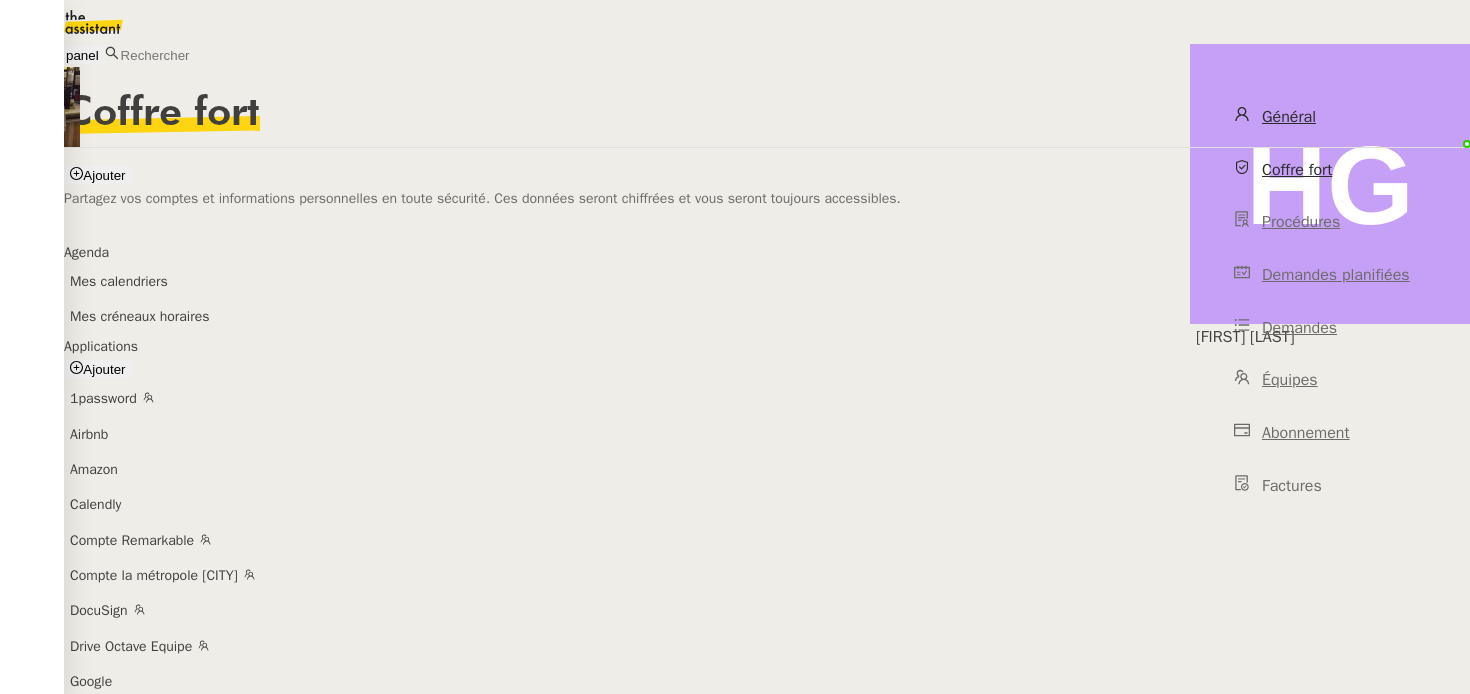 click on "Général" at bounding box center [1330, 117] 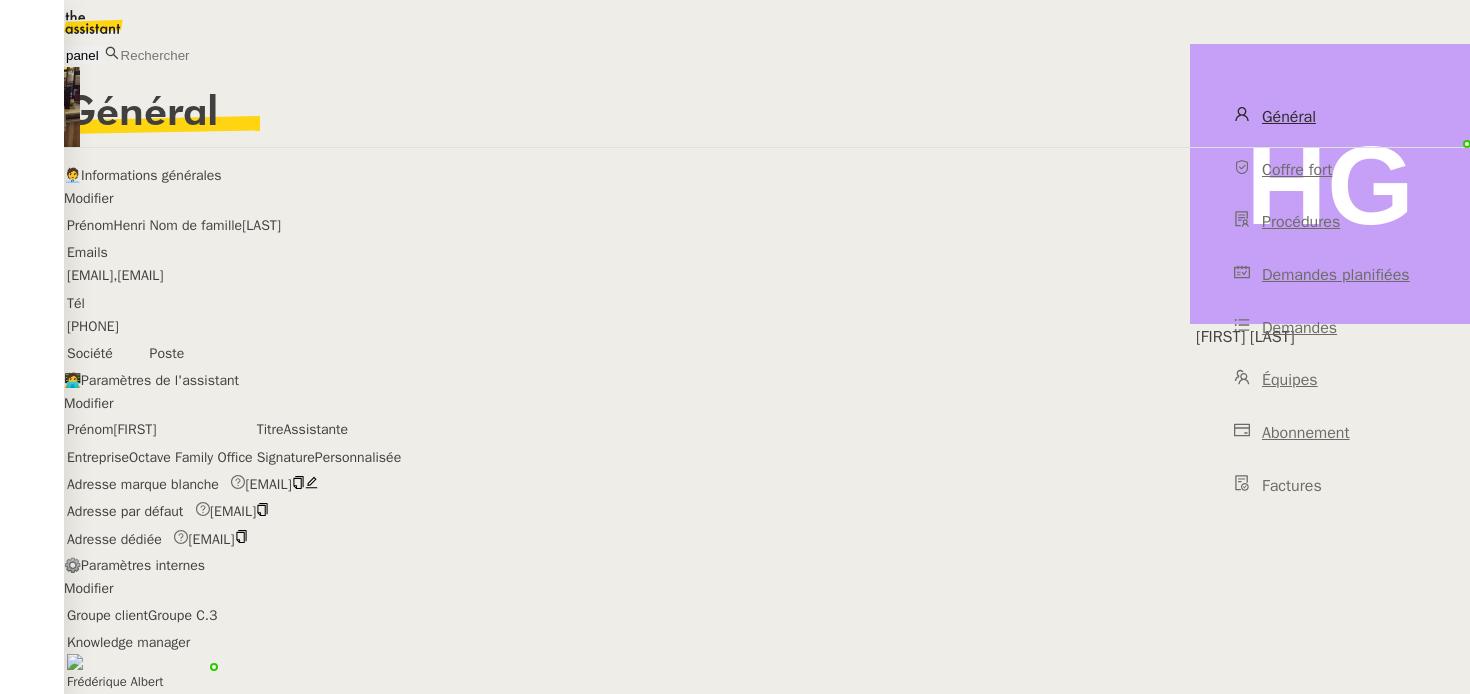 scroll, scrollTop: 271, scrollLeft: 0, axis: vertical 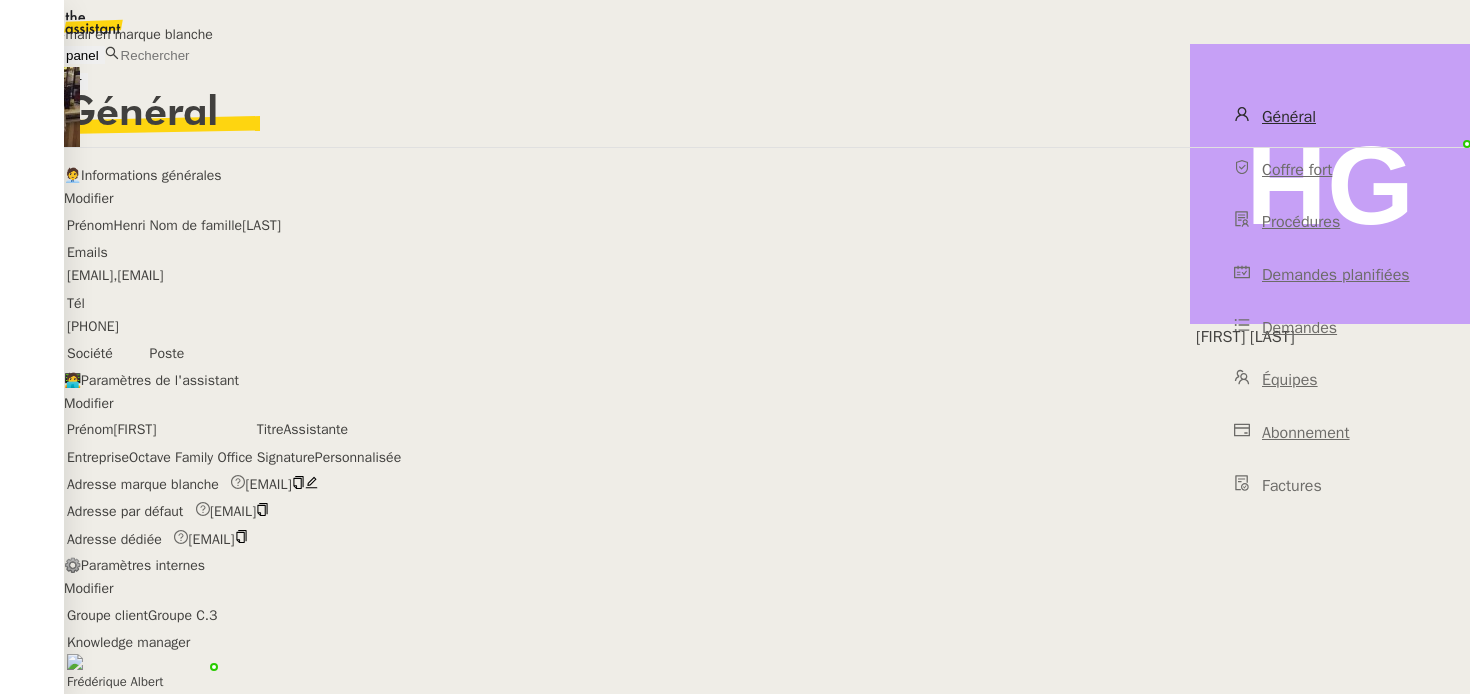 click on "Déconnecter" at bounding box center (44, 81) 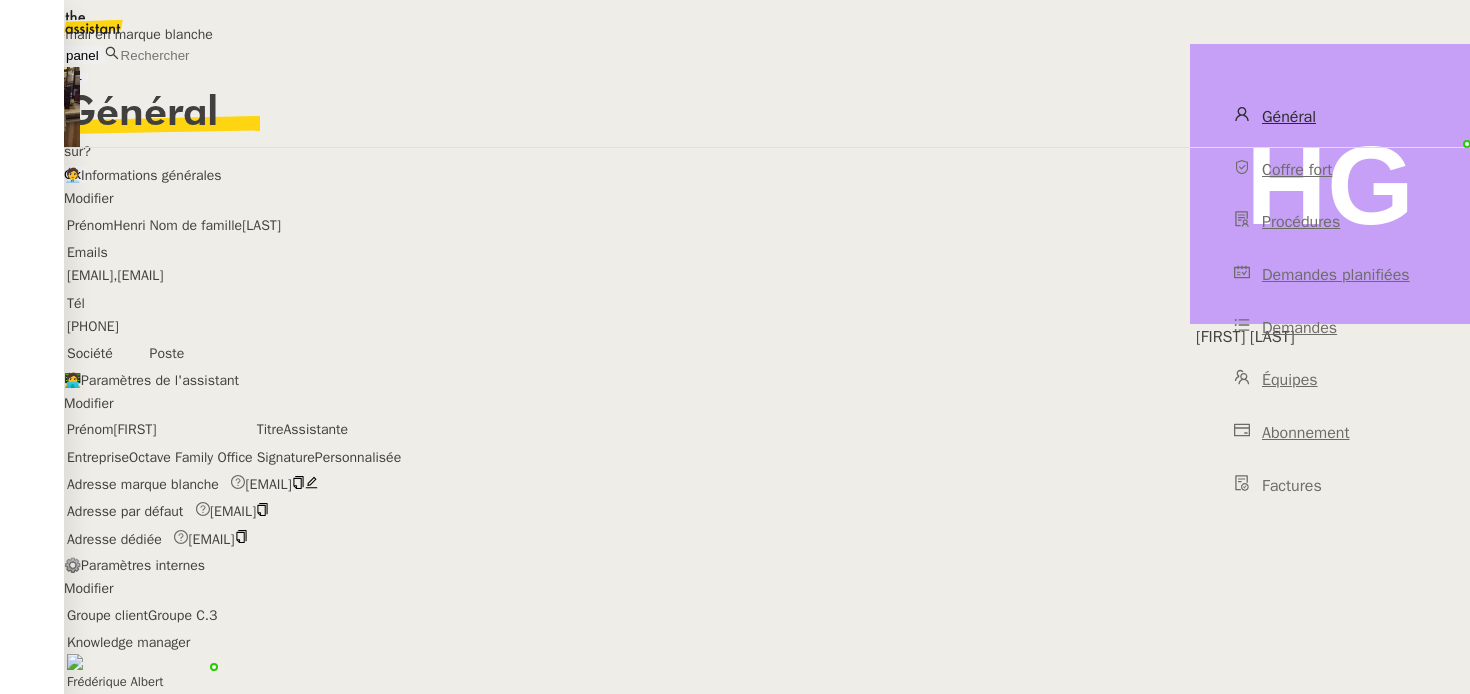 click on "Êtes-vous sûr?" at bounding box center (735, 140) 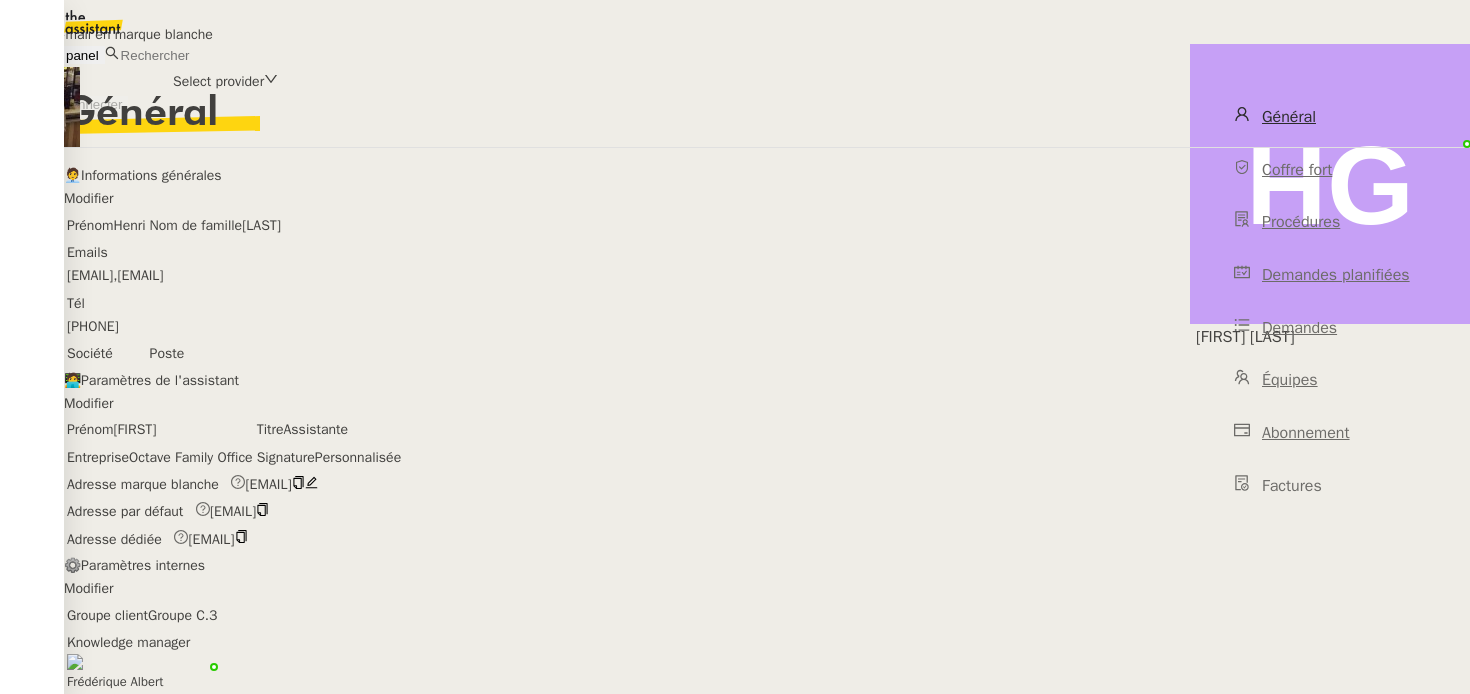 click at bounding box center [86, 81] 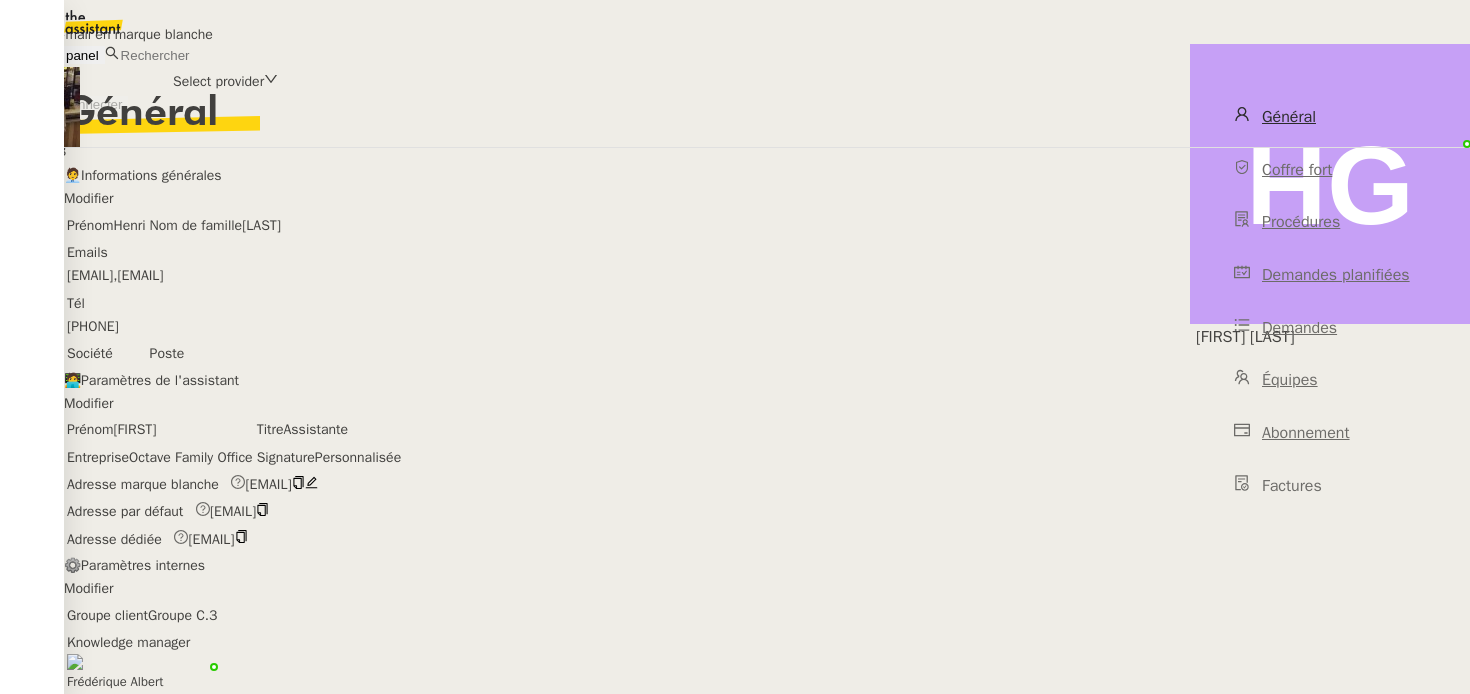 click on "Nylas v3" at bounding box center (142, 151) 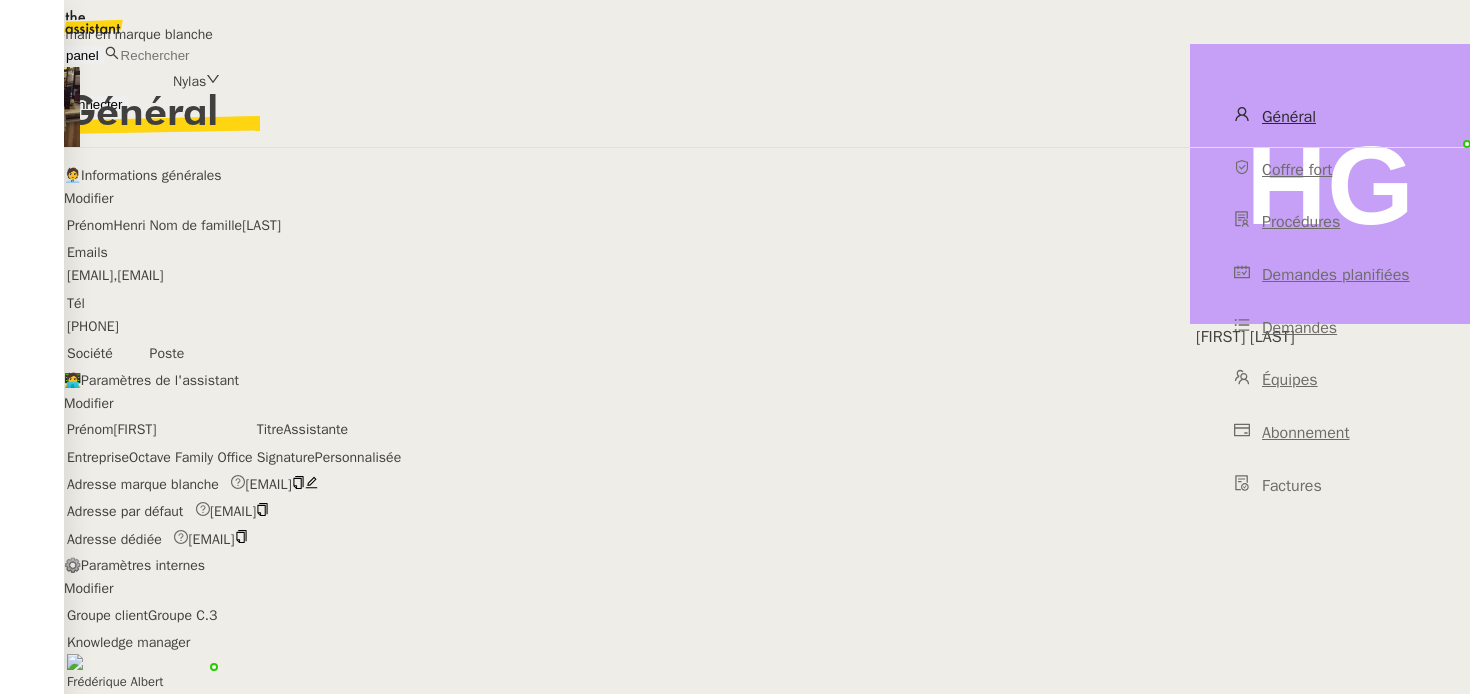 click on "Connecter" at bounding box center [92, 104] 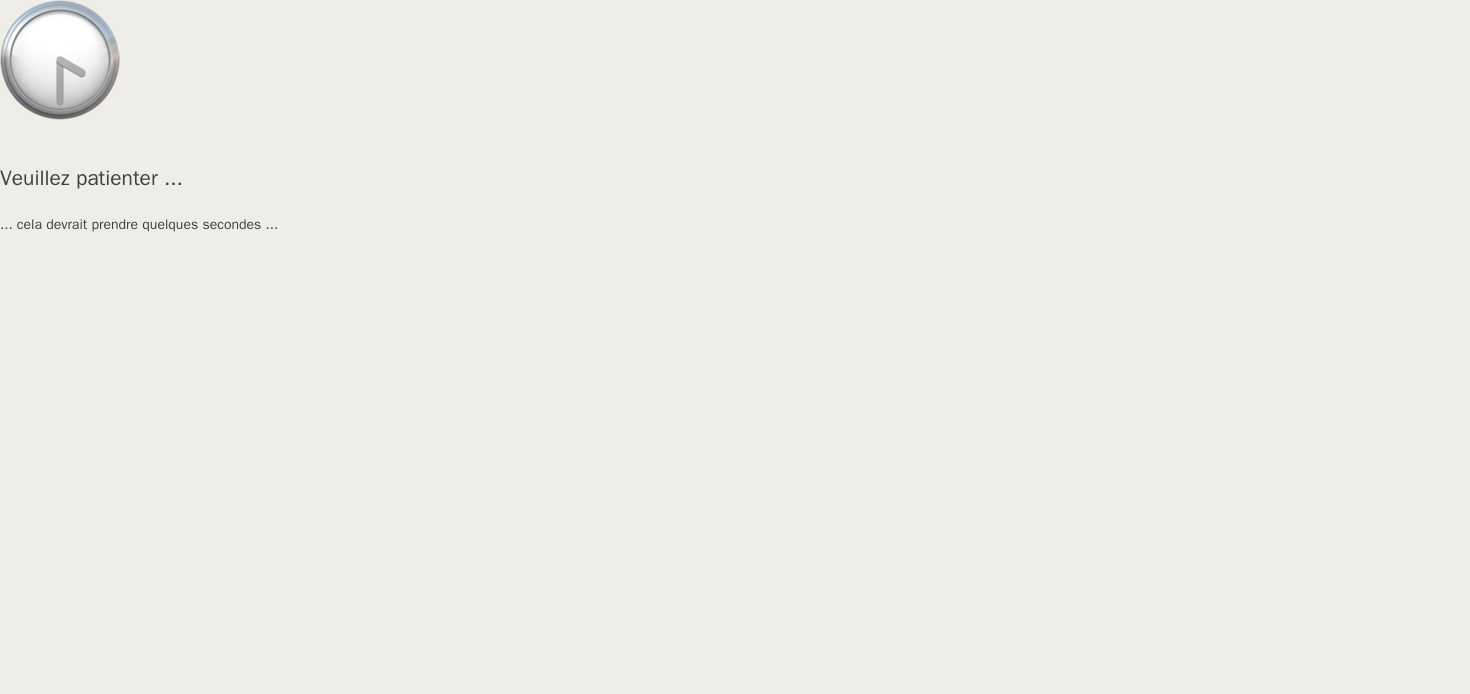 click on "Veuillez patienter ...    ... cela devrait prendre quelques secondes ..." at bounding box center [735, 118] 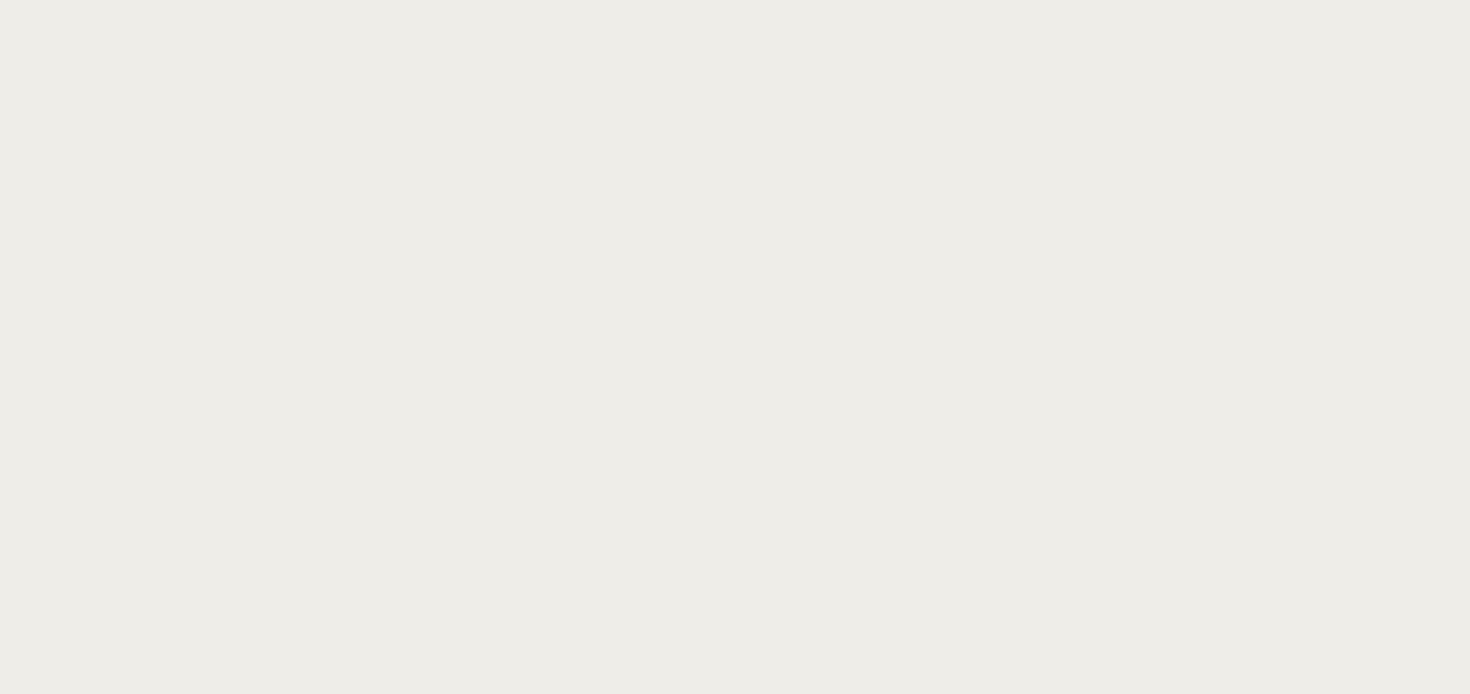 scroll, scrollTop: 0, scrollLeft: 0, axis: both 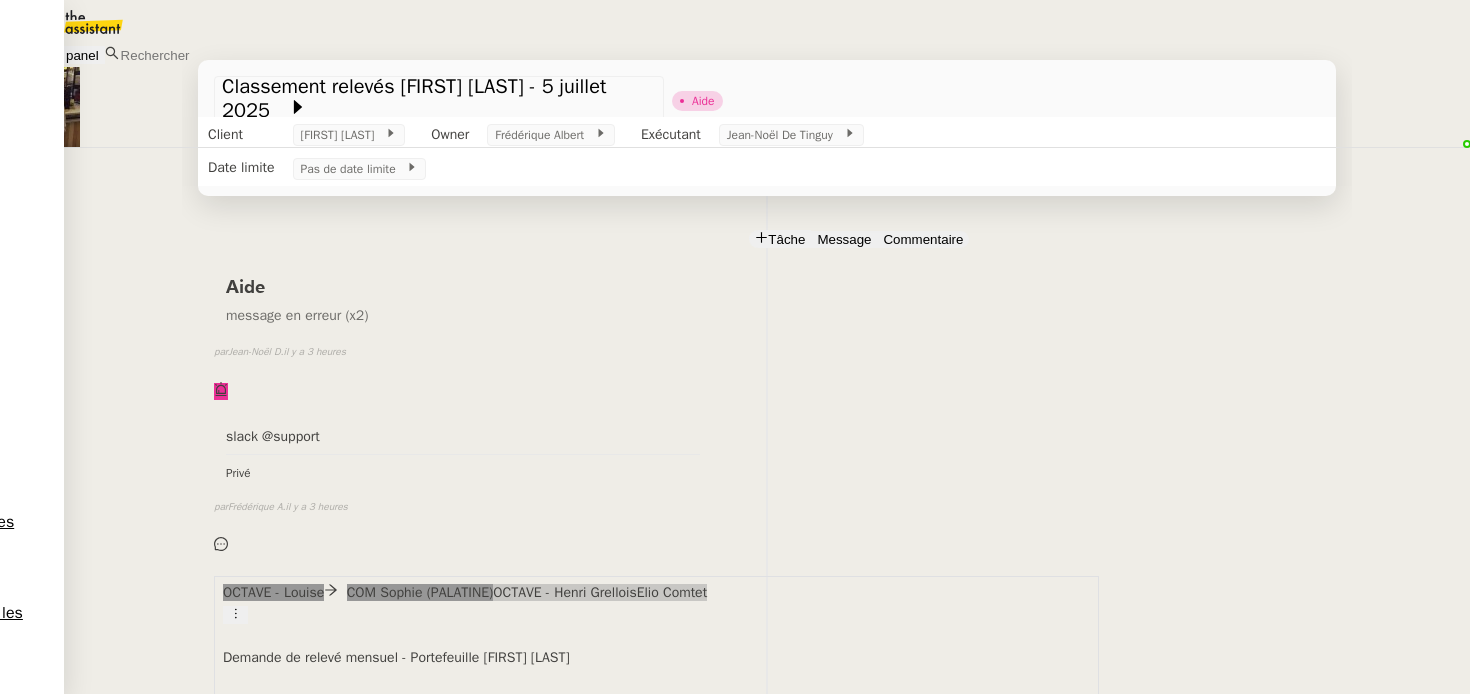 click on "slack @support Privé false par   Frédérique  A.   il y a 3 heures" at bounding box center [767, 486] 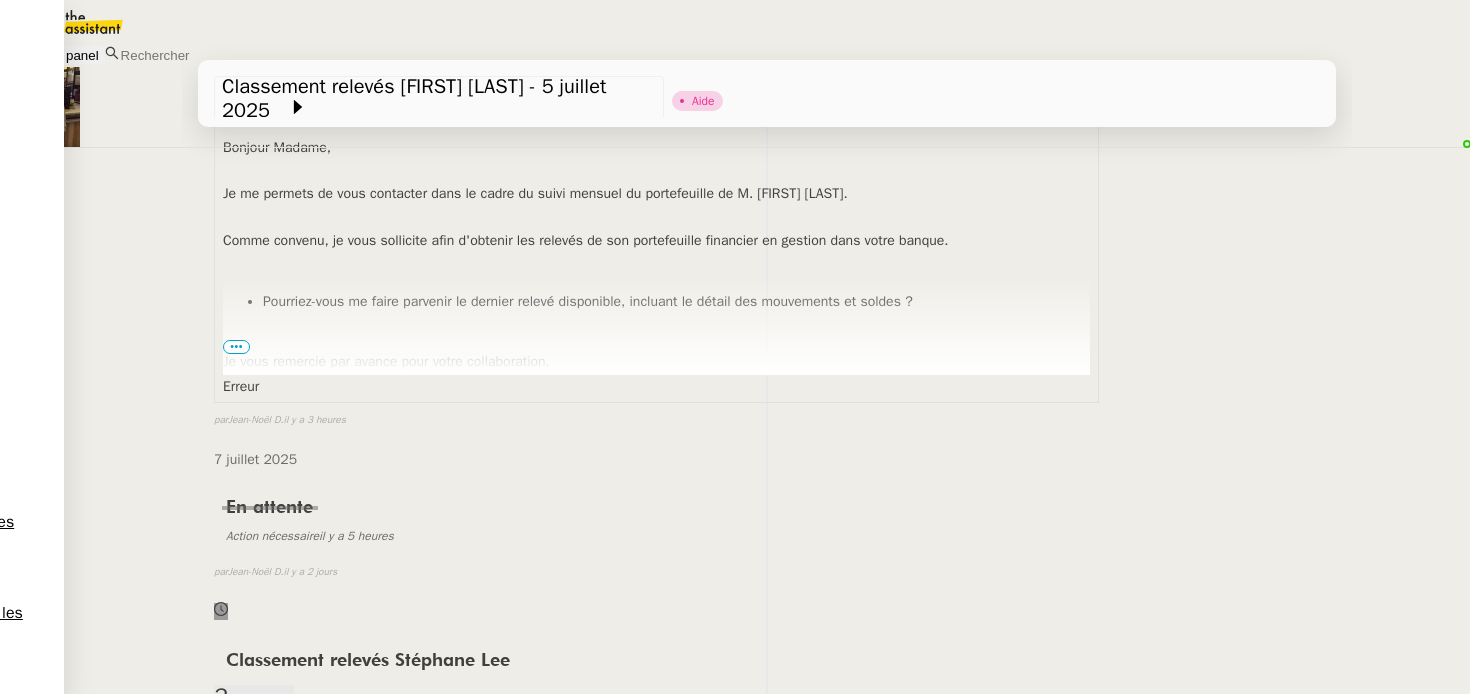 scroll, scrollTop: 114, scrollLeft: 0, axis: vertical 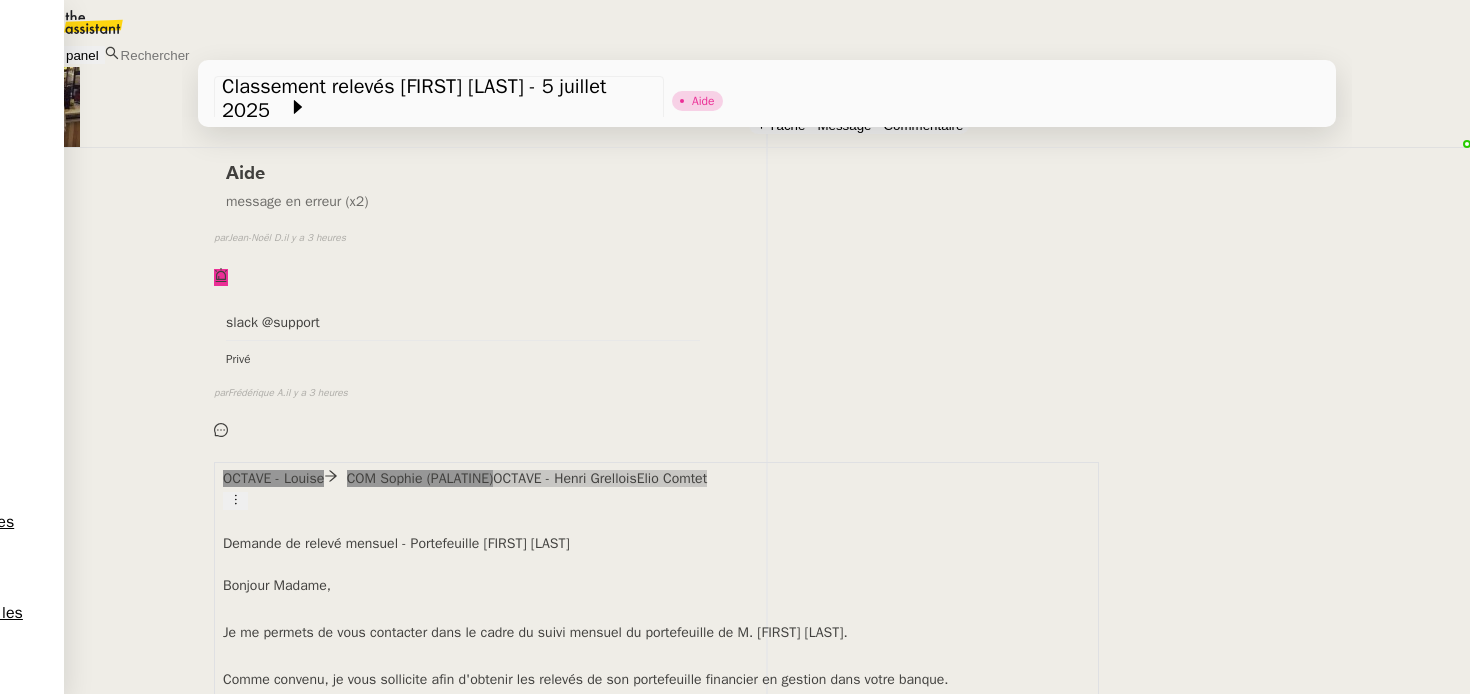 click on "[FIRST] [LAST]" at bounding box center [107, 2111] 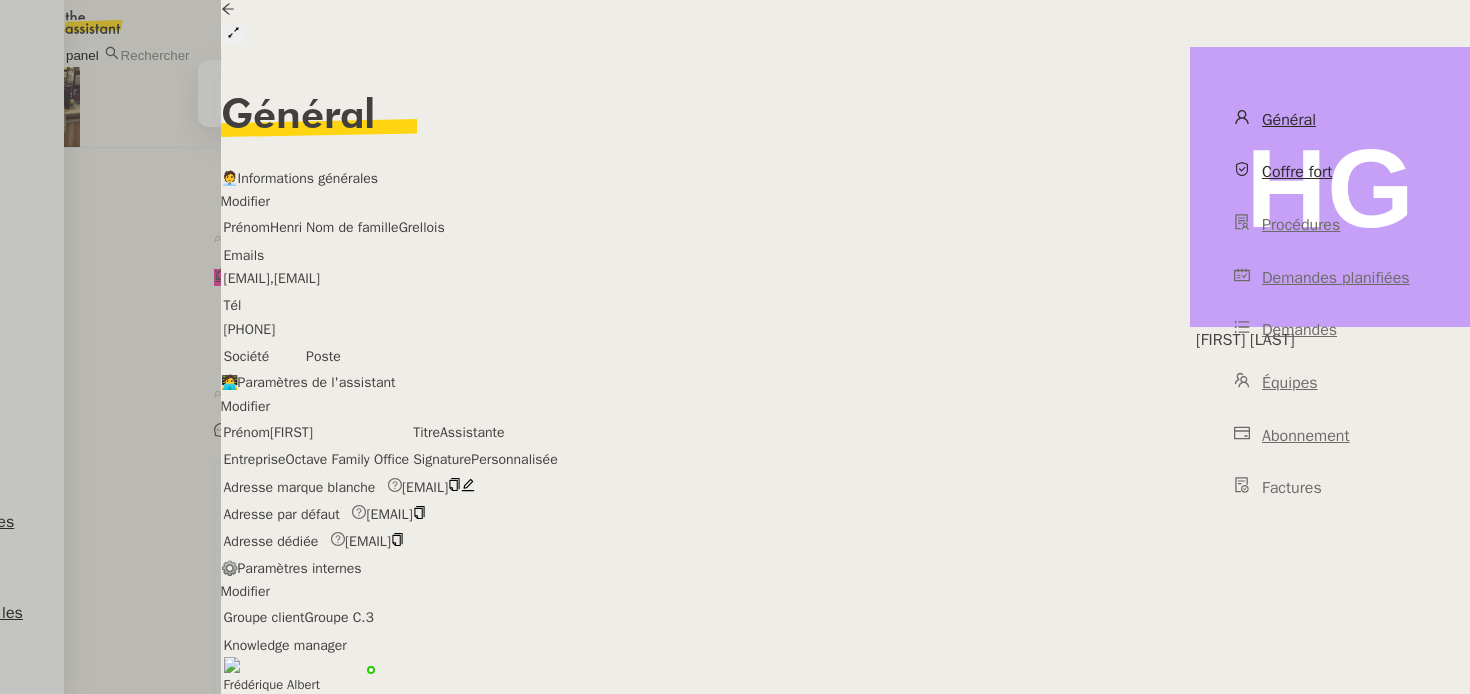 click on "Coffre fort" at bounding box center [1297, 172] 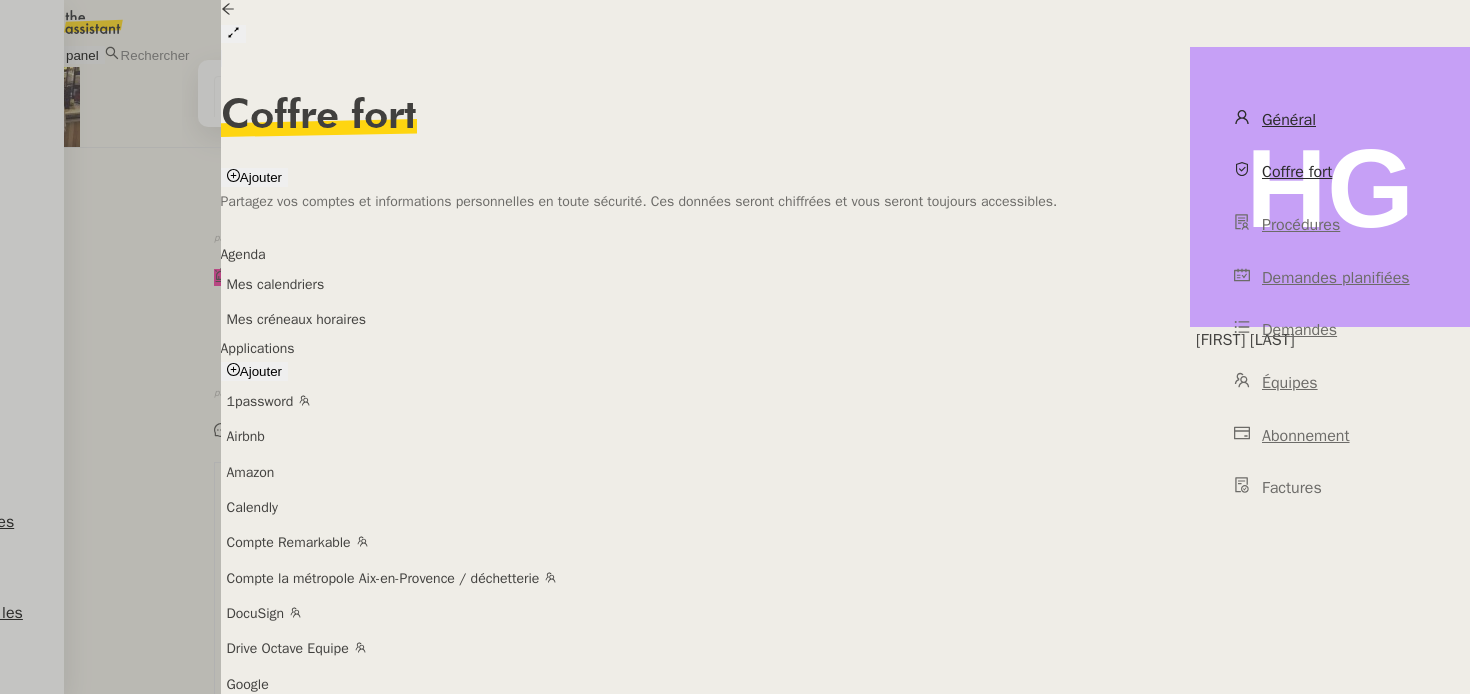 click on "Général" at bounding box center (1330, 120) 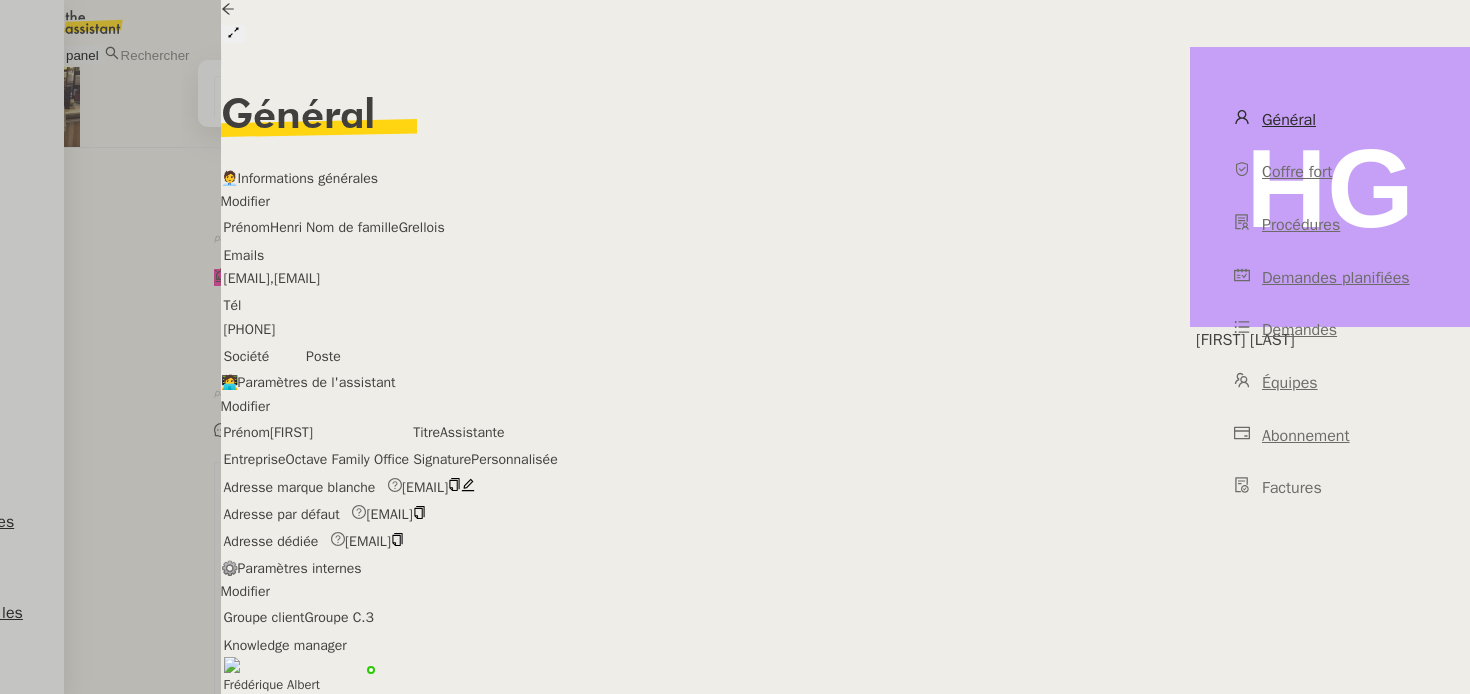 scroll, scrollTop: 587, scrollLeft: 0, axis: vertical 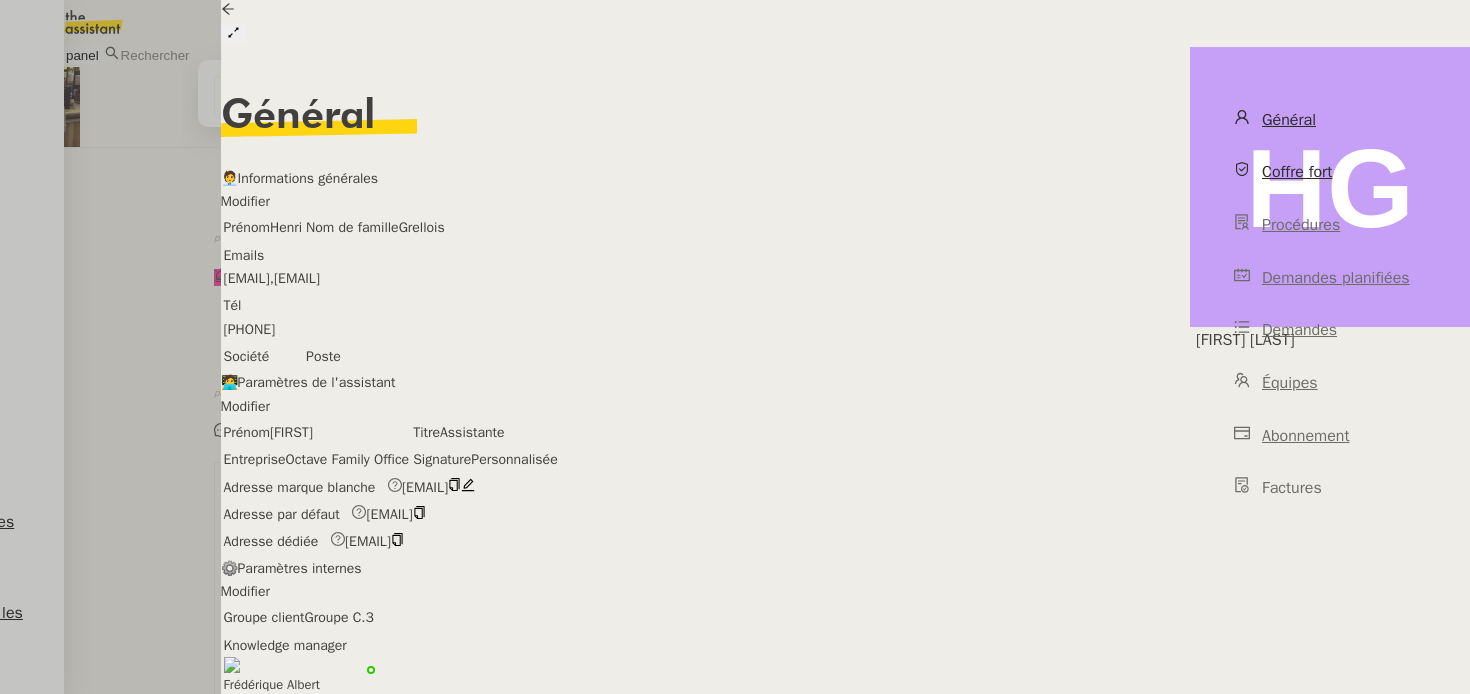 click on "Coffre fort" at bounding box center (1330, 172) 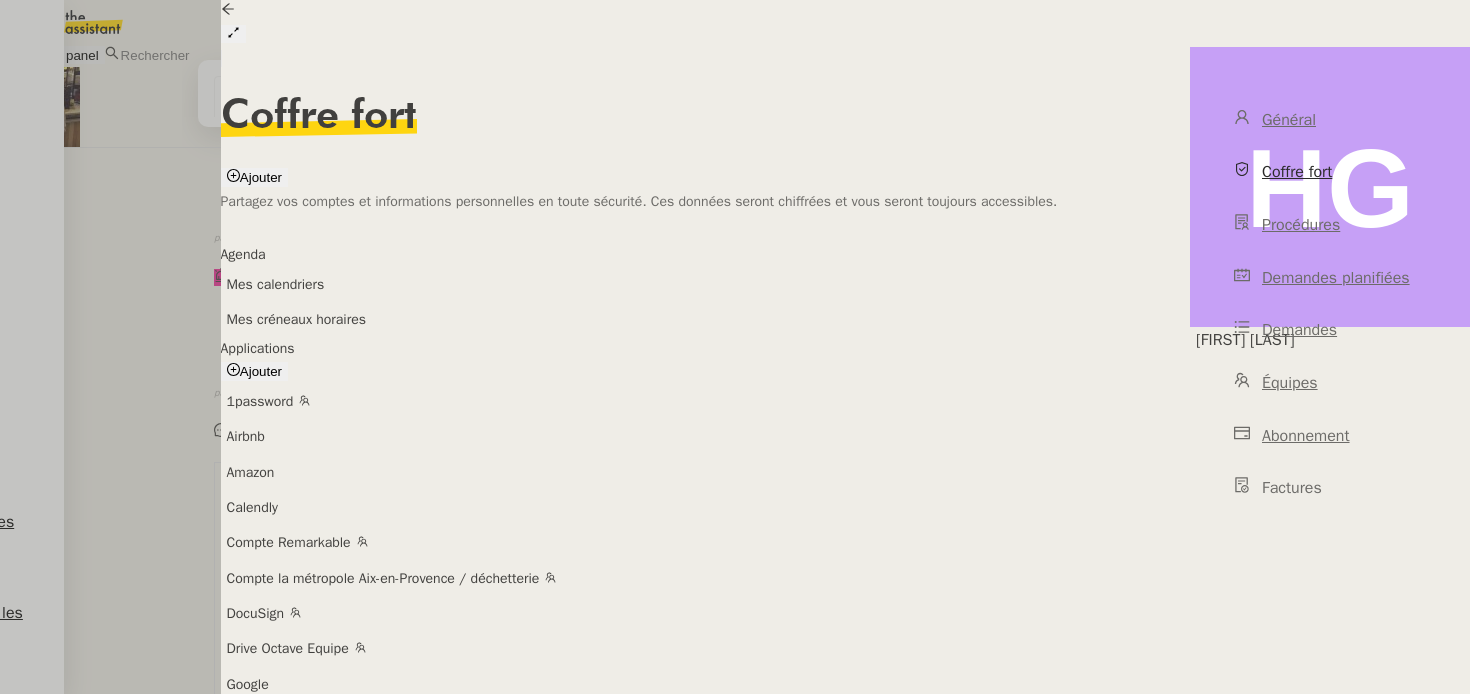 scroll, scrollTop: 114, scrollLeft: 0, axis: vertical 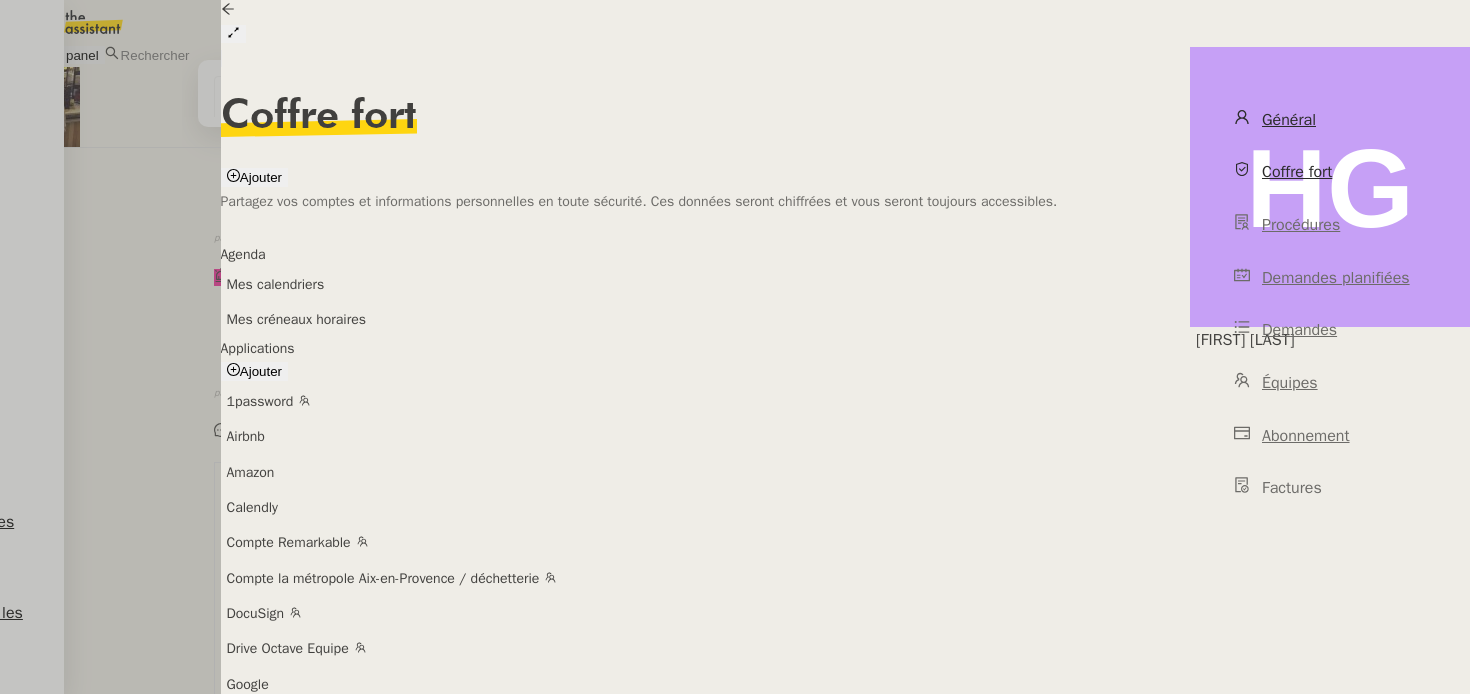 click on "Général" at bounding box center [1330, 120] 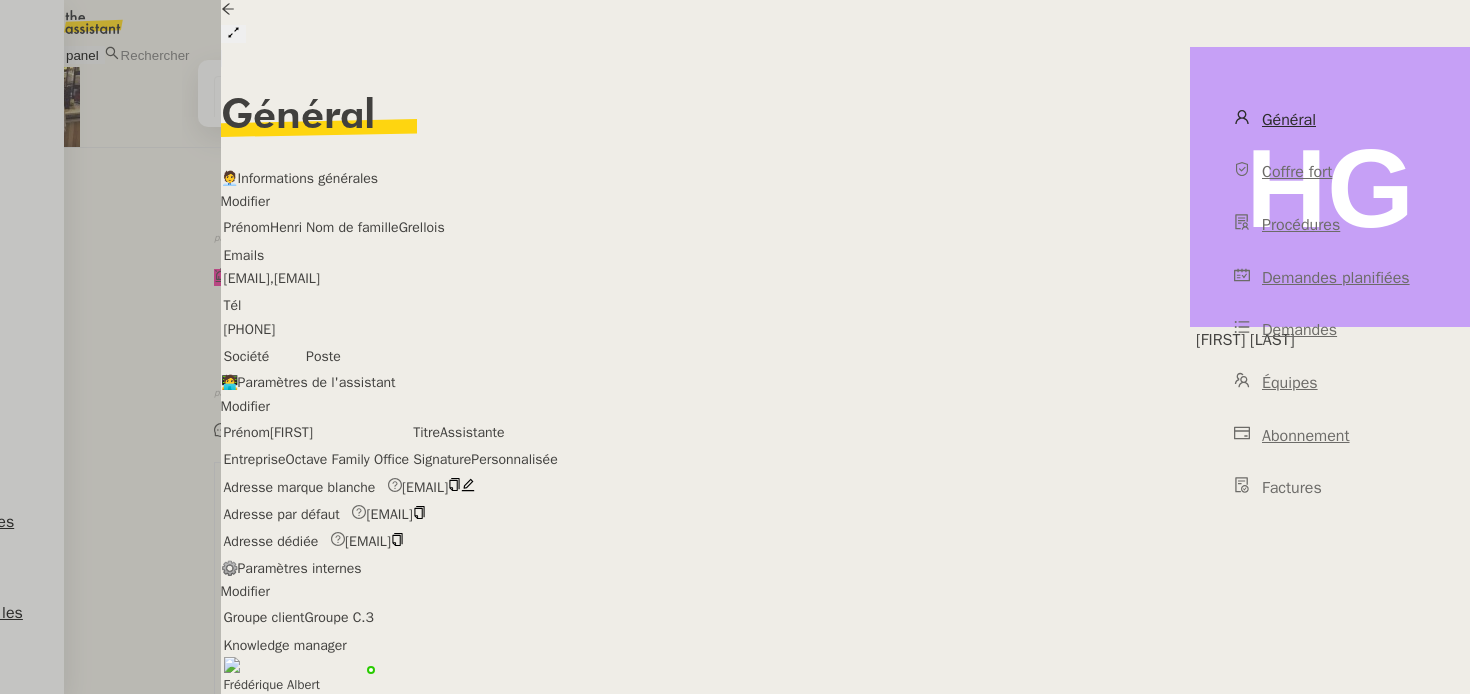 scroll, scrollTop: 554, scrollLeft: 0, axis: vertical 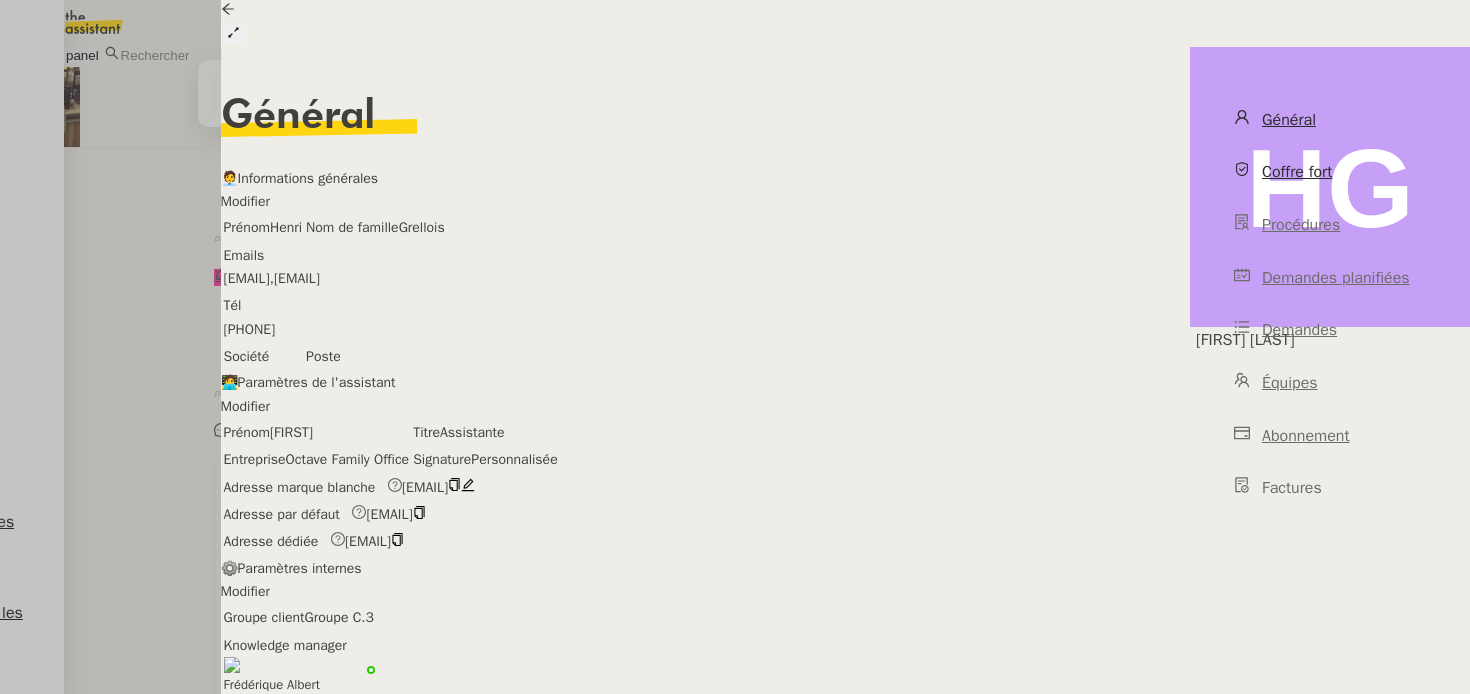 click on "Coffre fort" at bounding box center (1330, 172) 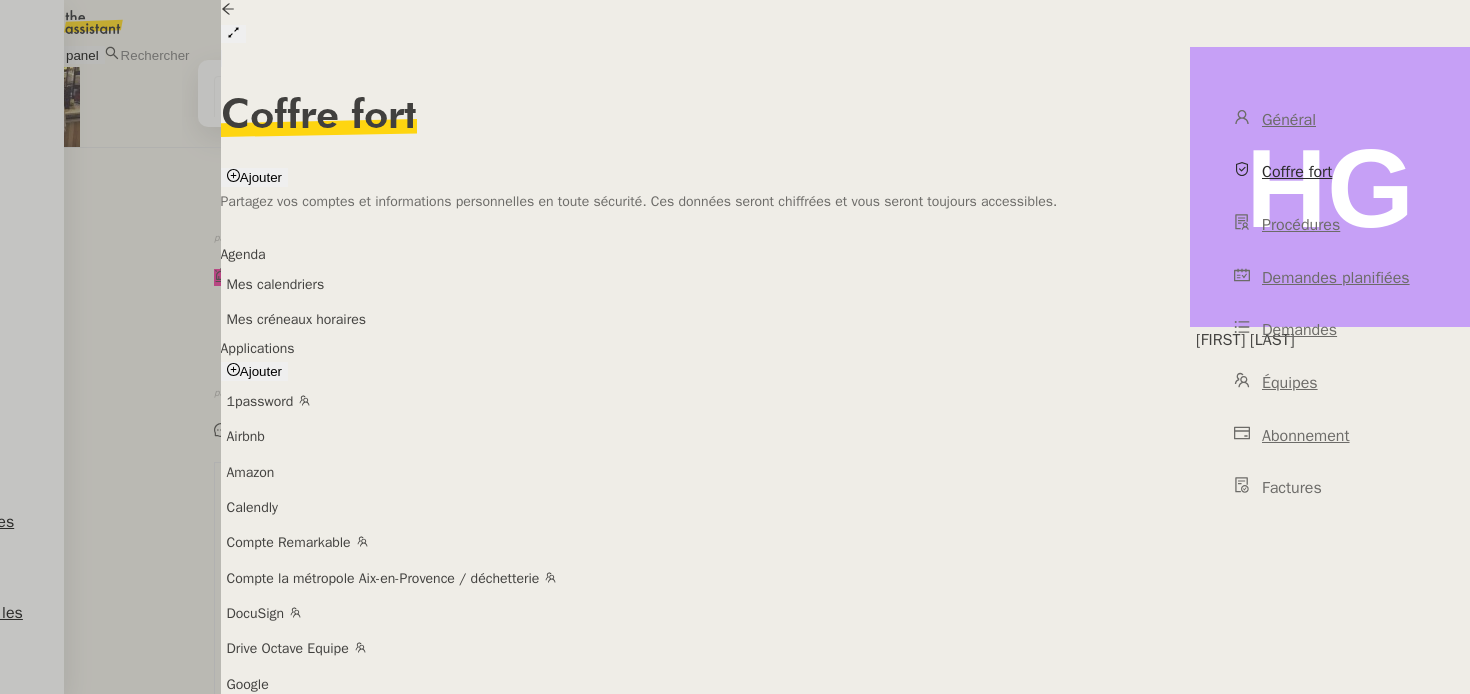 click at bounding box center (1482, 32) 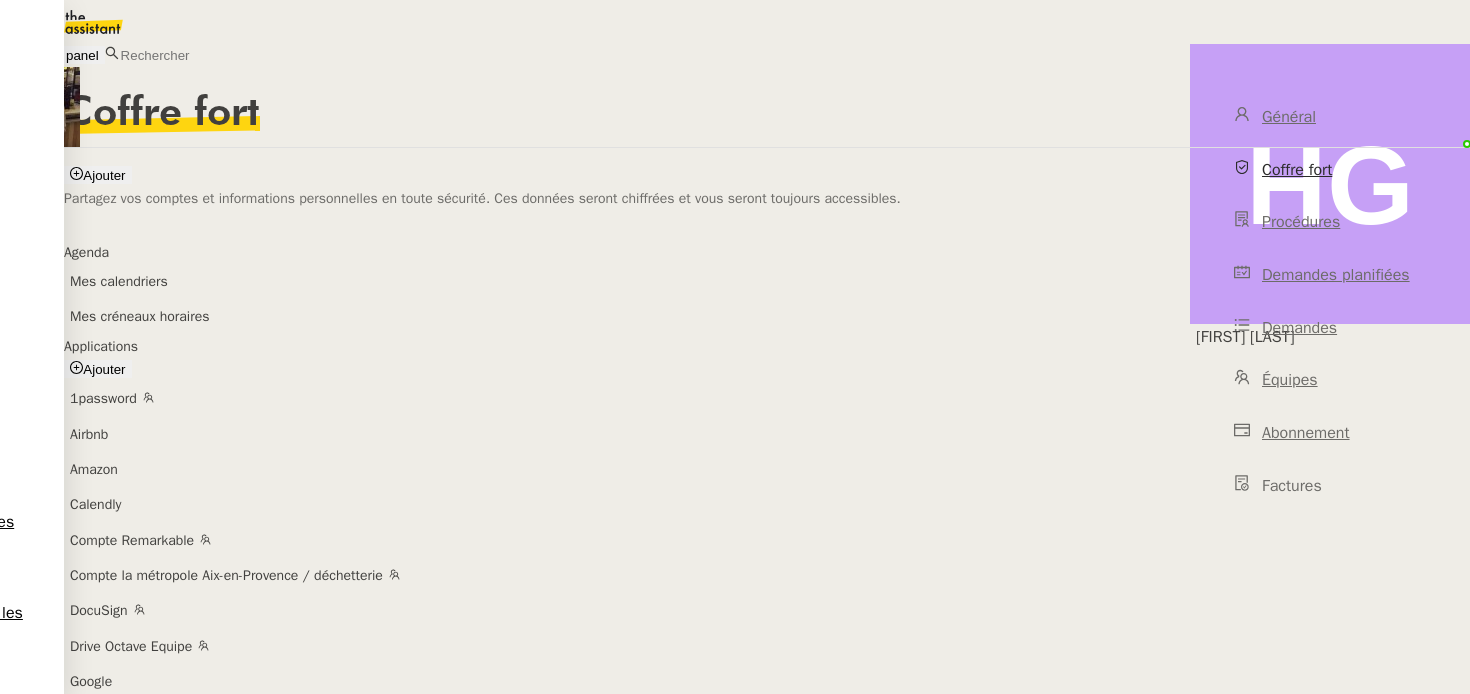 click on "Mail assistante Louise" at bounding box center [162, 893] 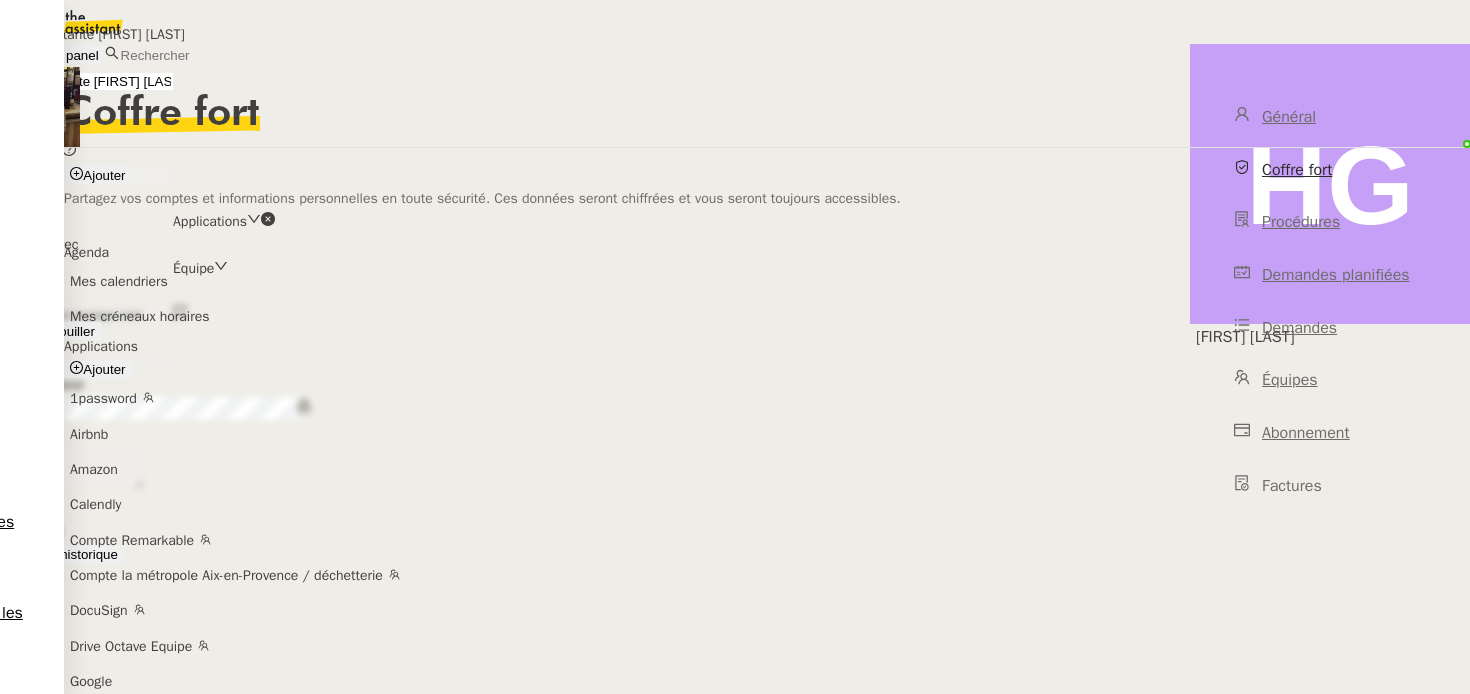 click on "Déverrouiller" at bounding box center [300, 331] 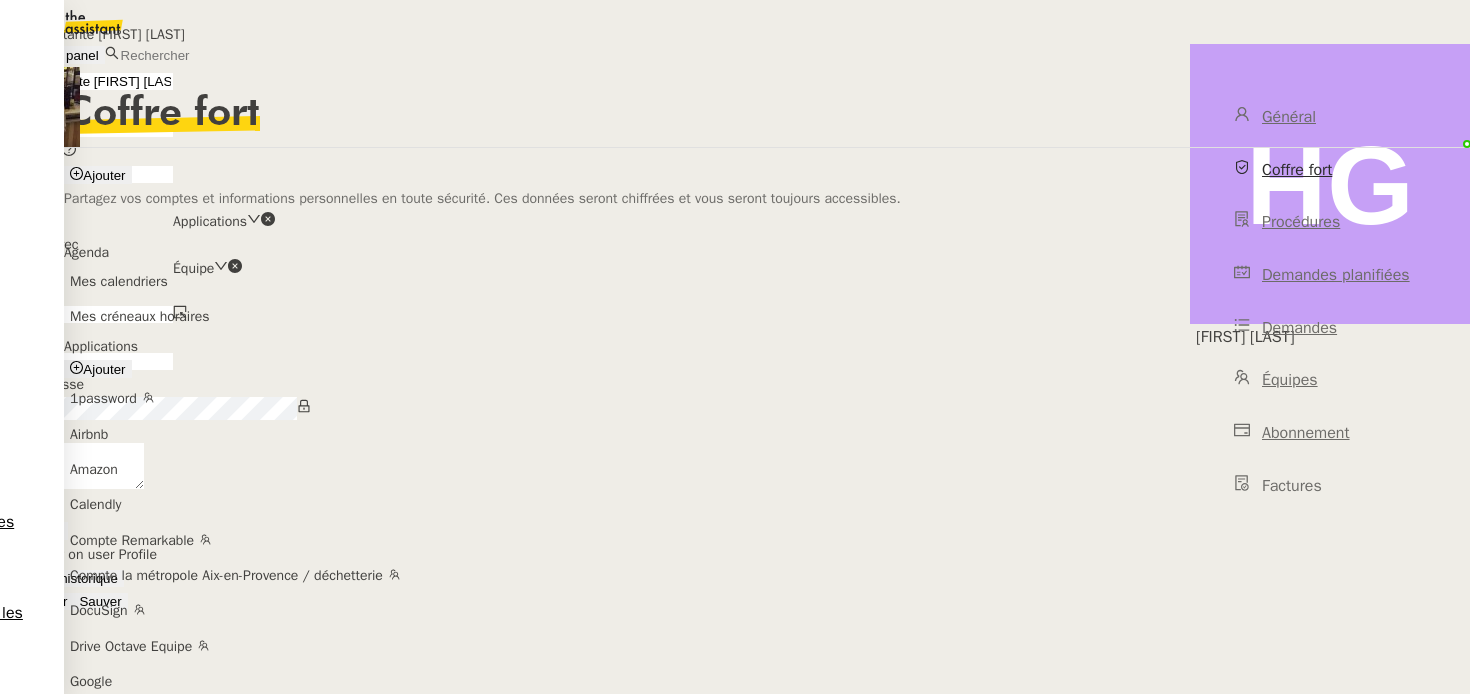 click on "Nom Mail assistante Louise Description  Synonyms  Catégorie Applications Partagé avec Équipe Url office.com Identifiant assistant@octave-fo.com Mot de passe Note Fichiers Upload Display on user Profile" at bounding box center [300, 307] 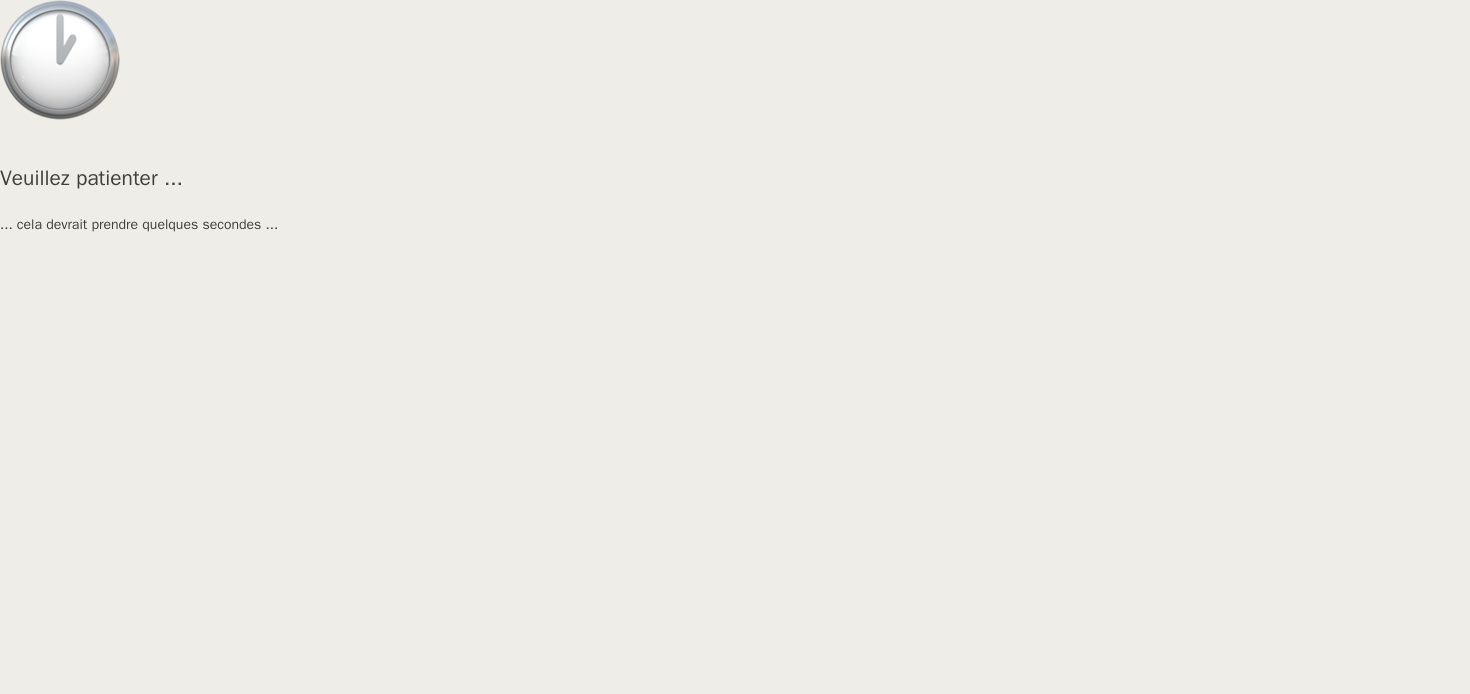 scroll, scrollTop: 0, scrollLeft: 0, axis: both 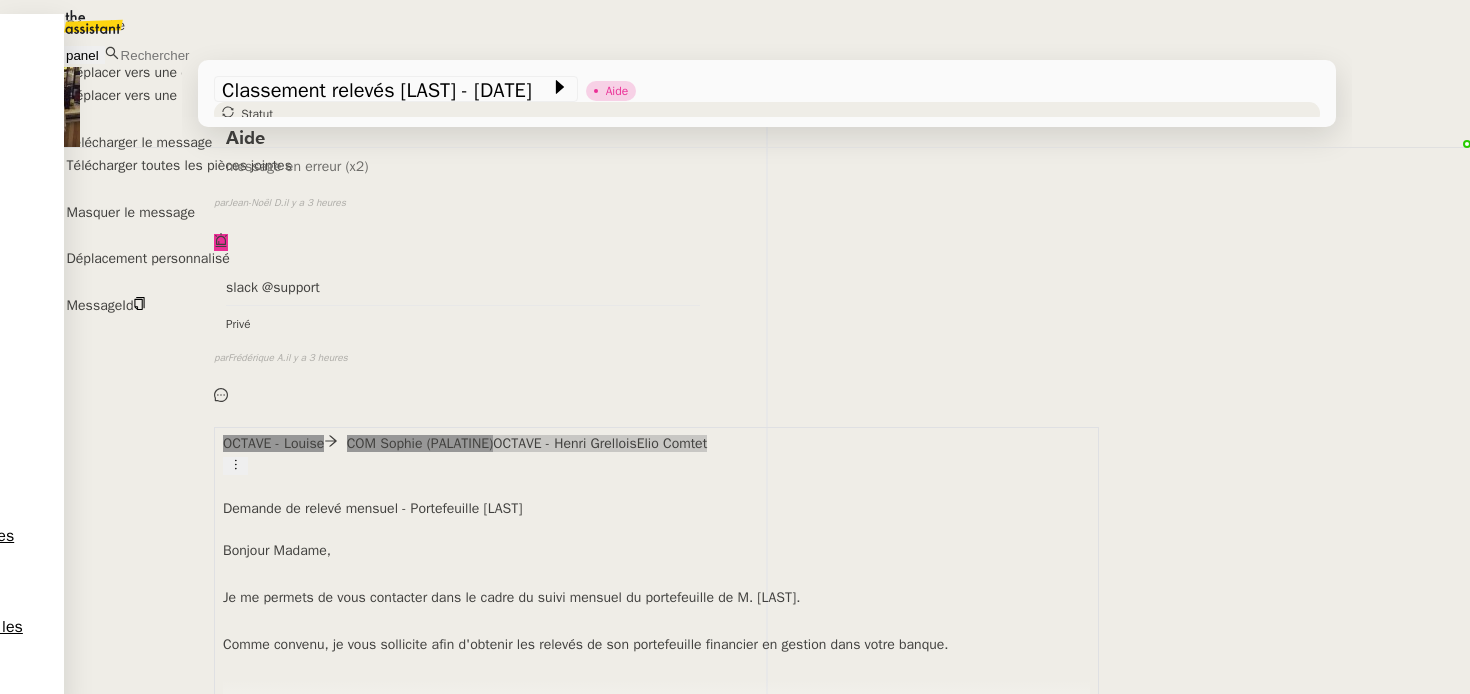 click at bounding box center (140, 303) 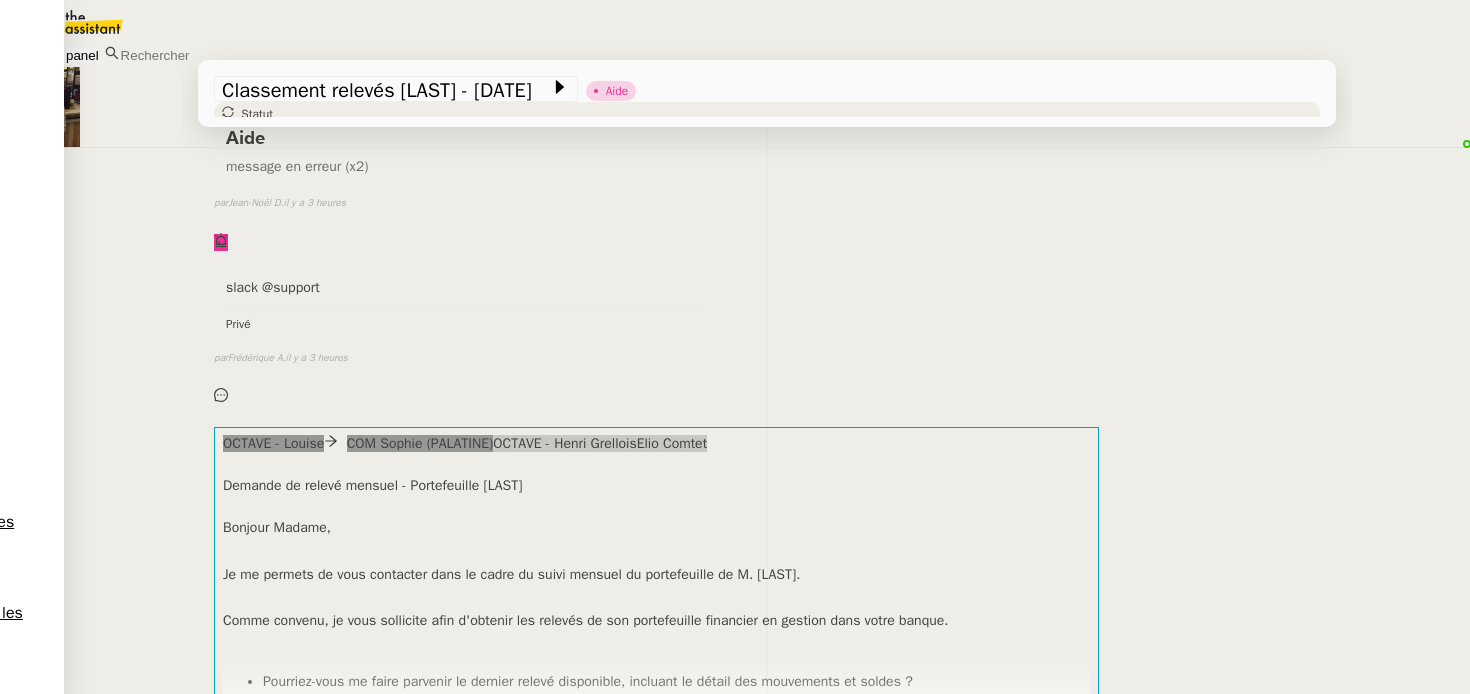 click at bounding box center (656, 550) 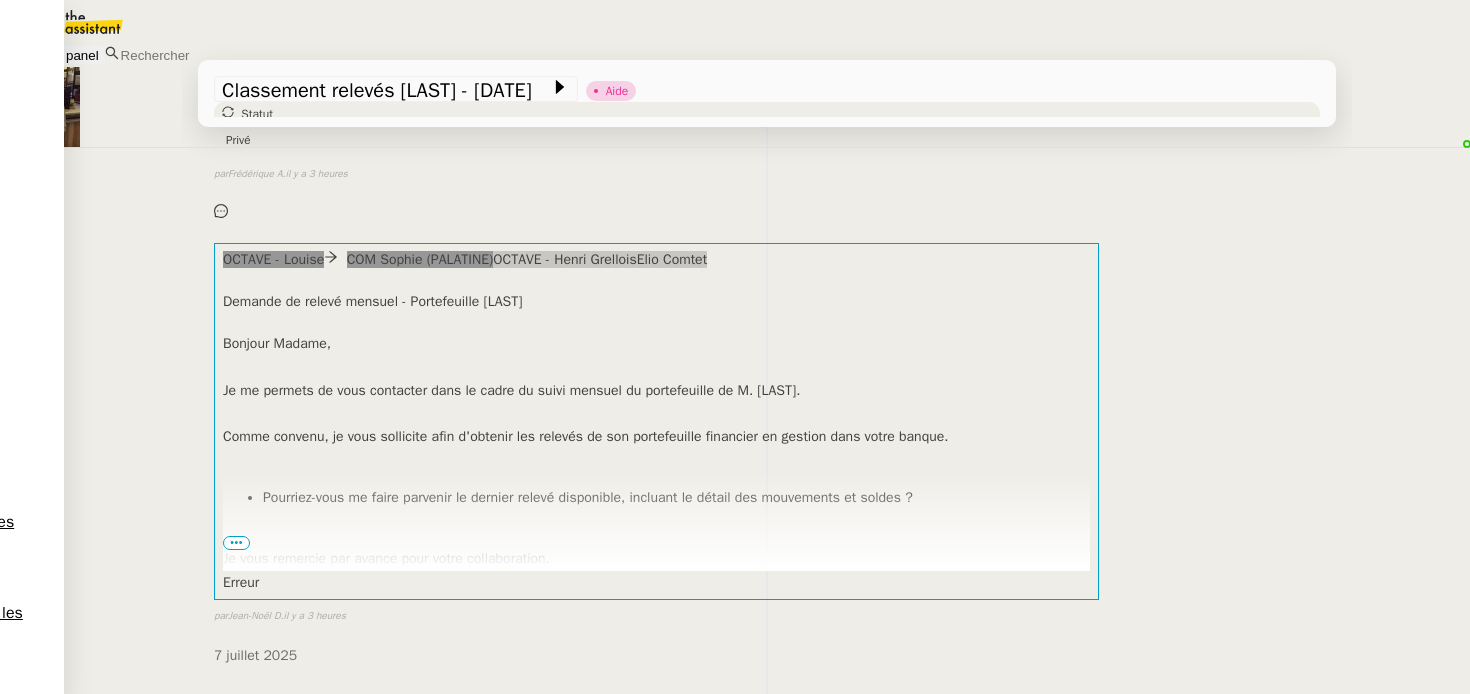 click on "Bien à vous," at bounding box center [656, 604] 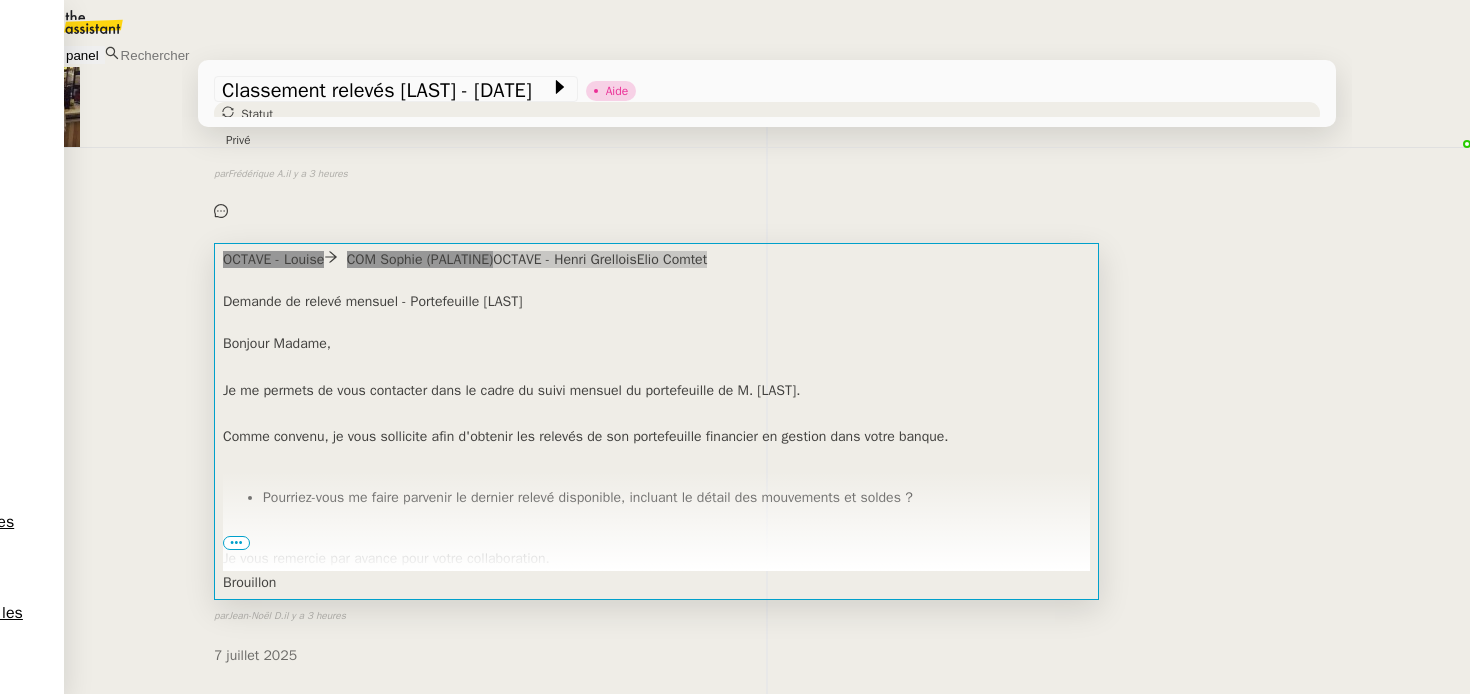click at bounding box center [656, 534] 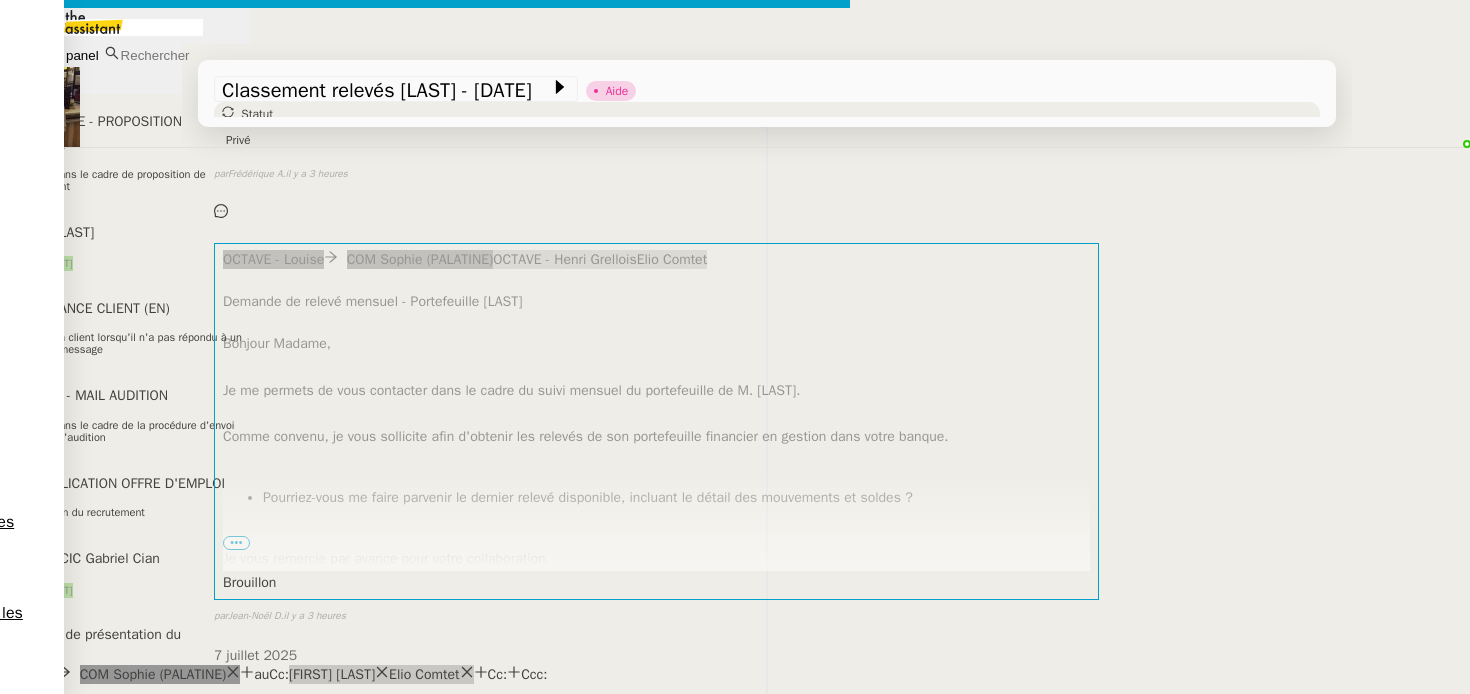 scroll, scrollTop: 0, scrollLeft: 42, axis: horizontal 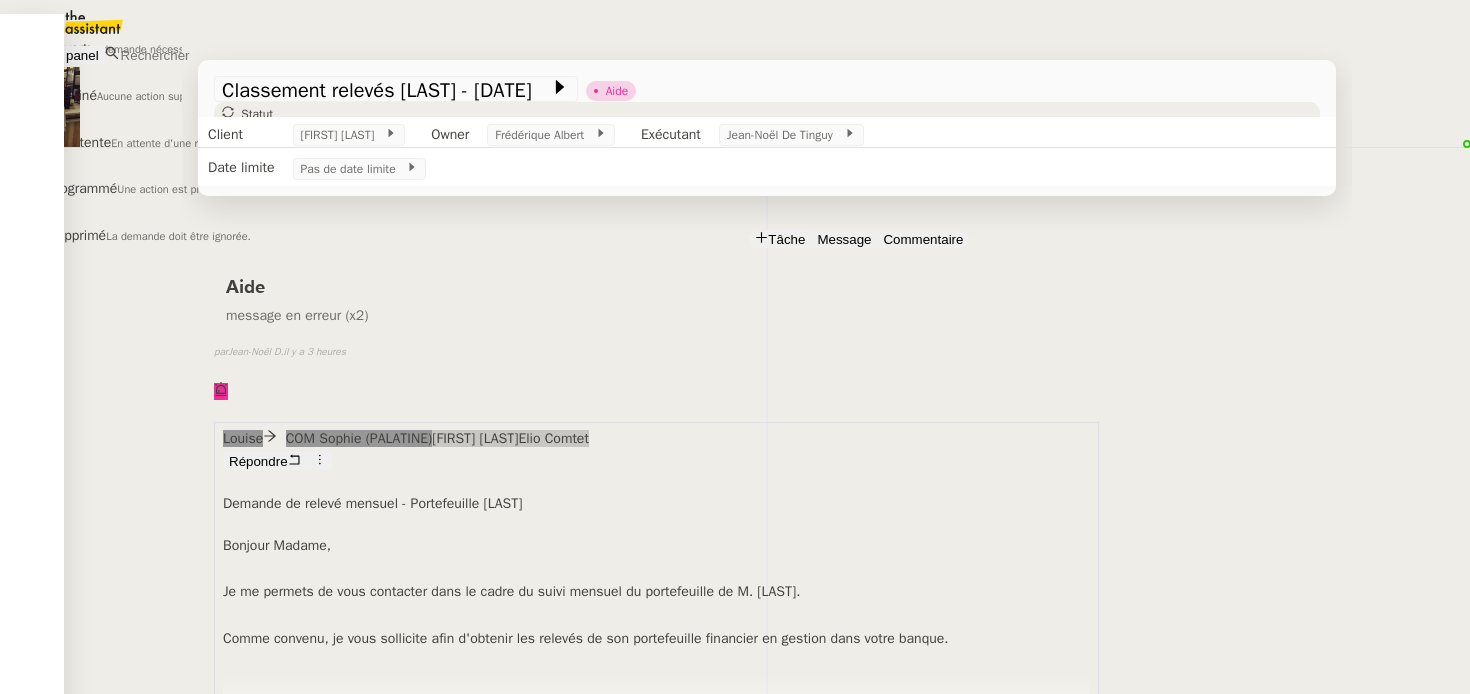click on "Ouvert" at bounding box center (67, 48) 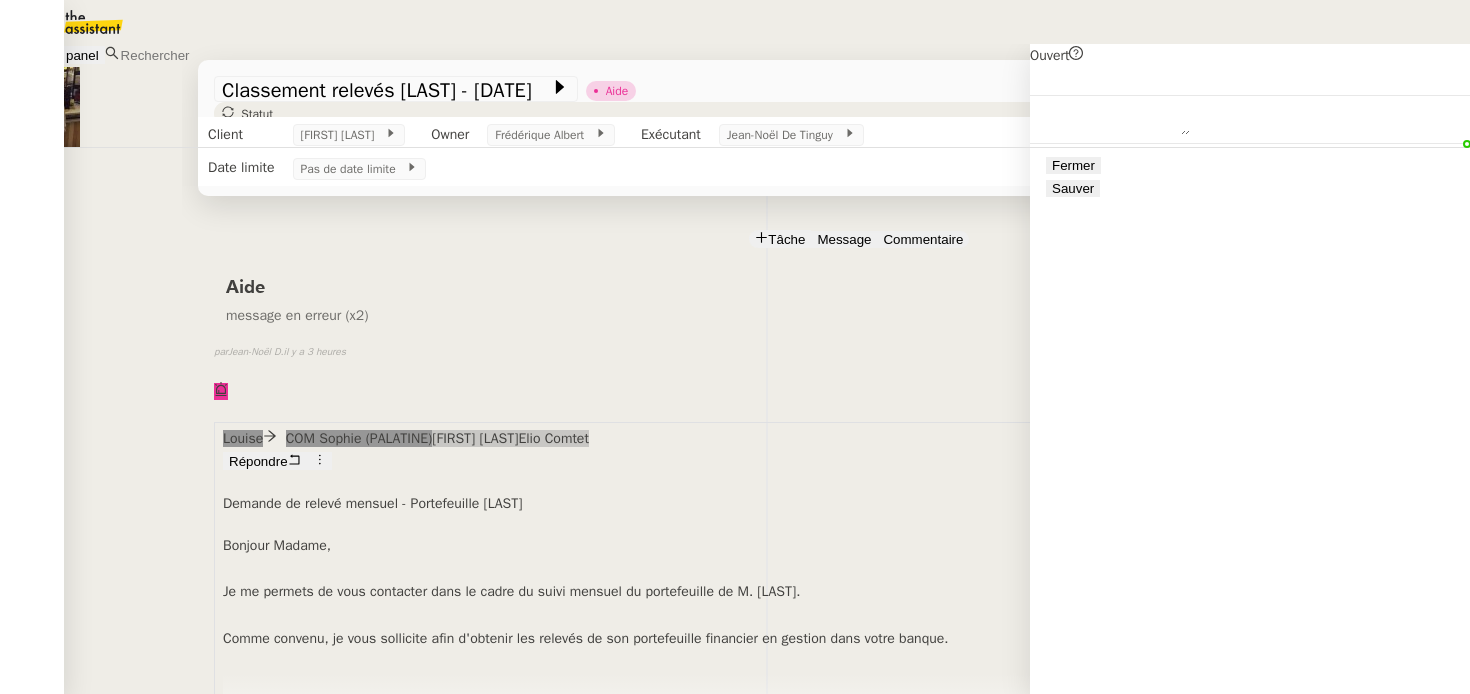 click on "Sauver" at bounding box center (1073, 188) 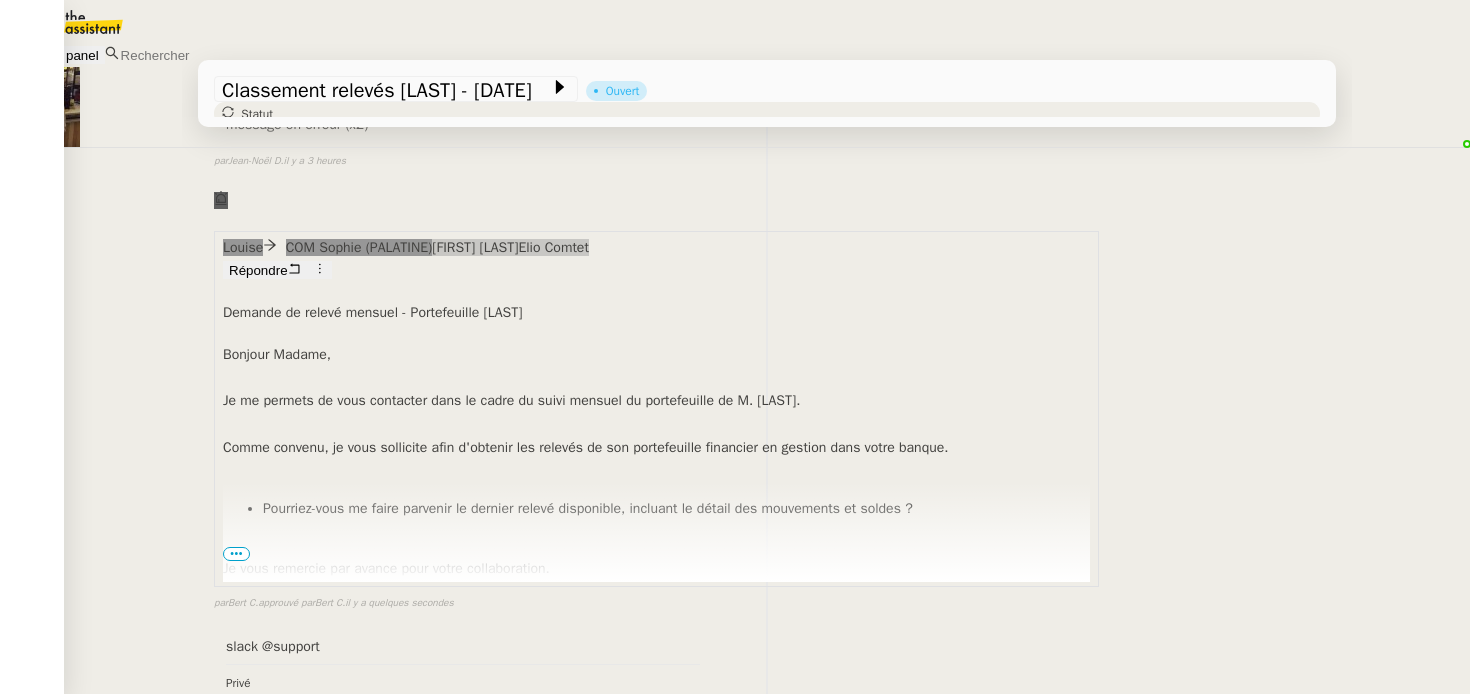 scroll, scrollTop: 0, scrollLeft: 0, axis: both 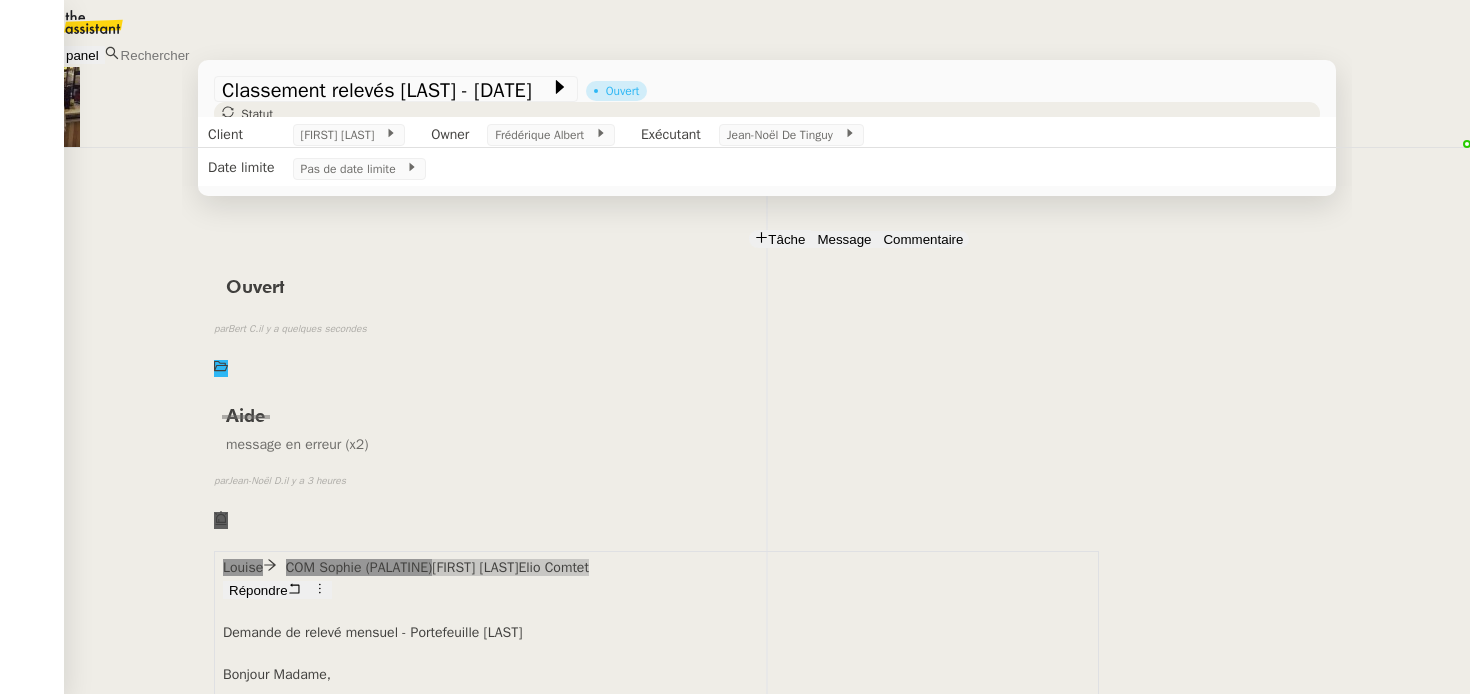 click on "Commentaire" at bounding box center (923, 239) 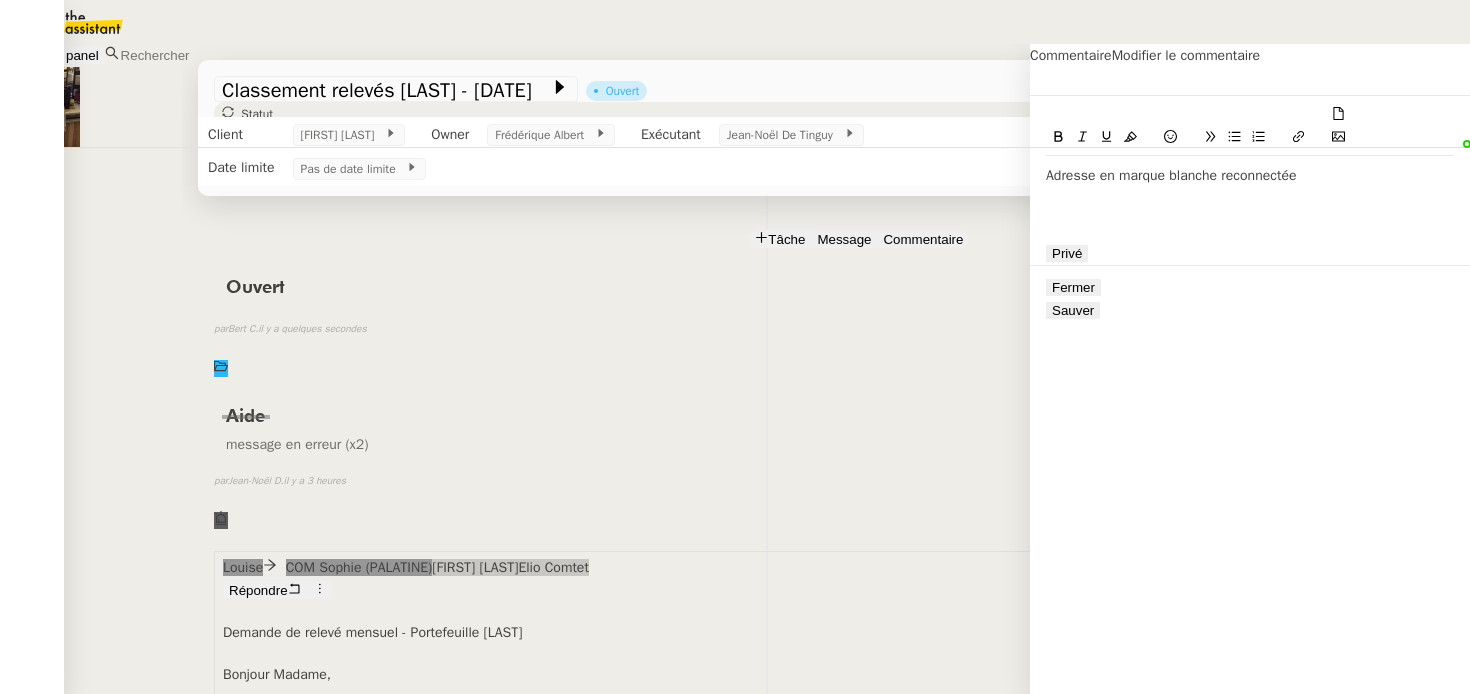 click on "Sauver" at bounding box center (1073, 310) 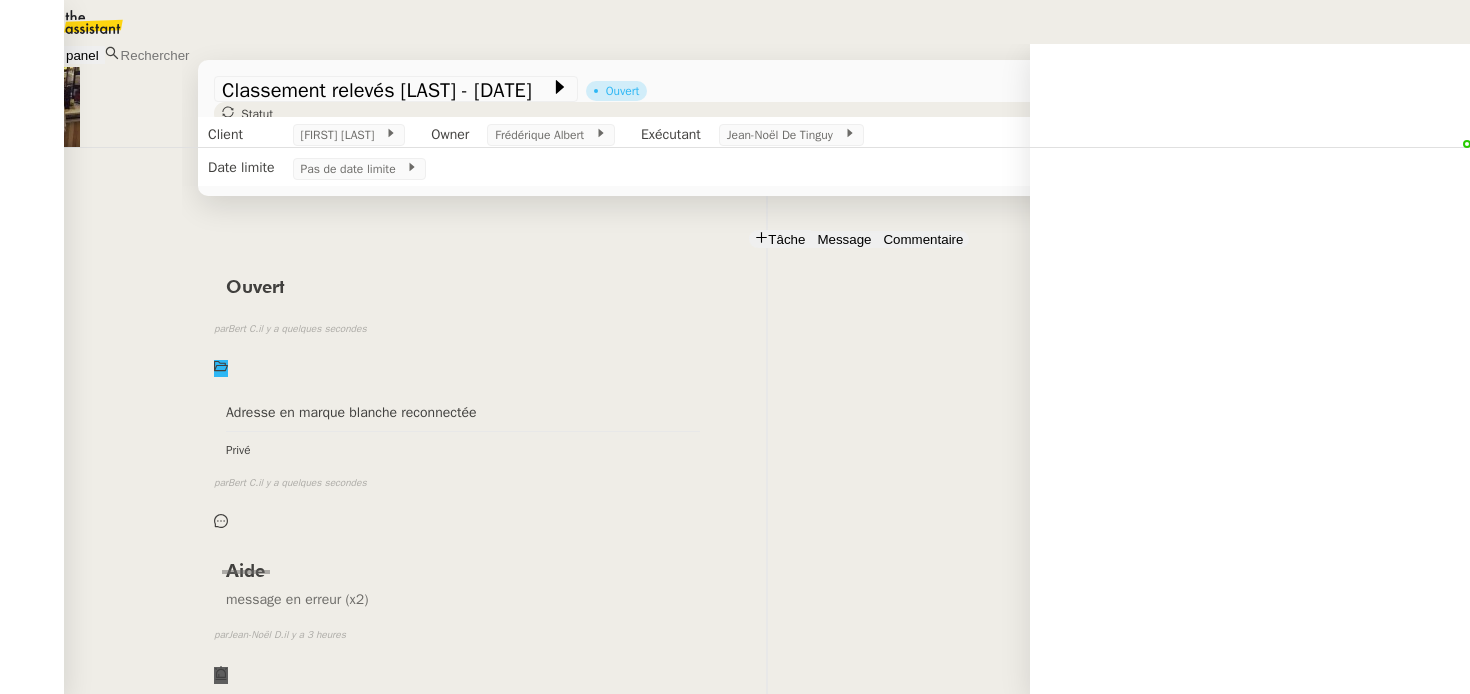 click on "Tâche Message Commentaire" at bounding box center [767, 239] 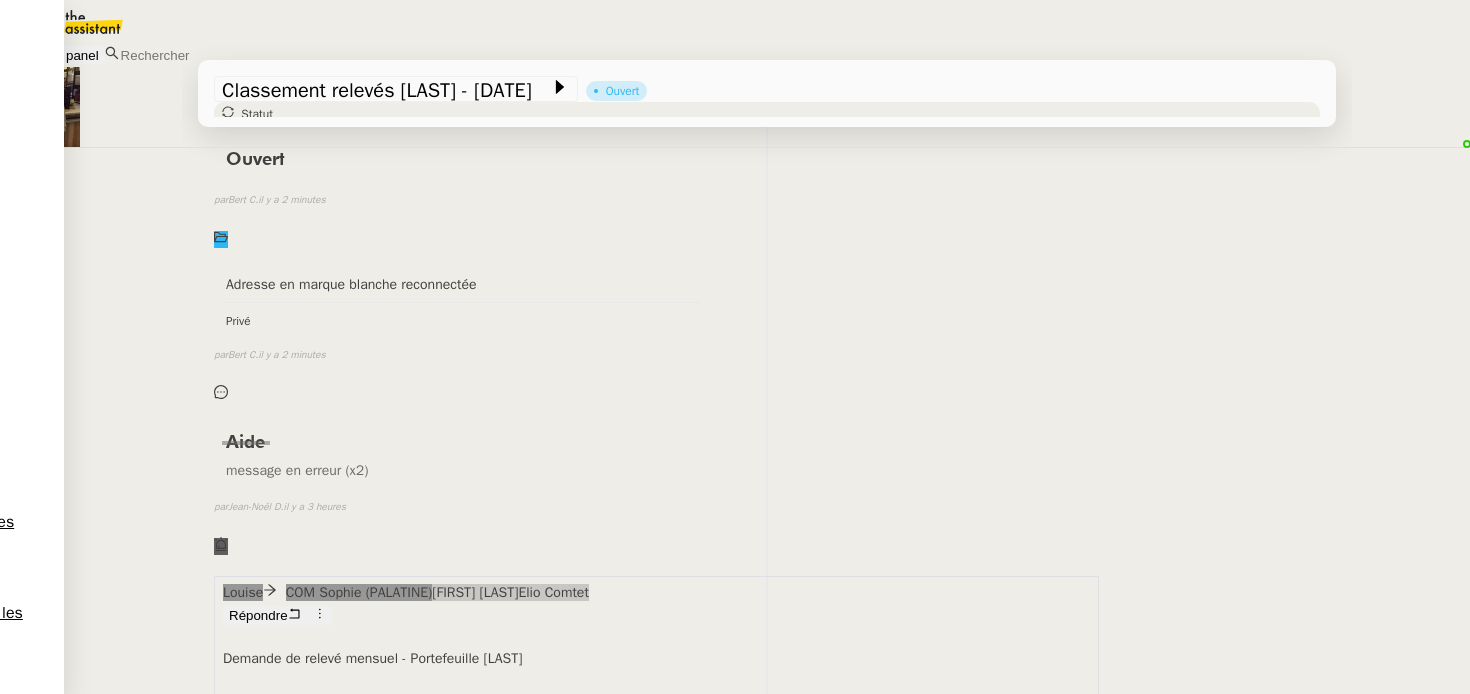 scroll, scrollTop: 0, scrollLeft: 0, axis: both 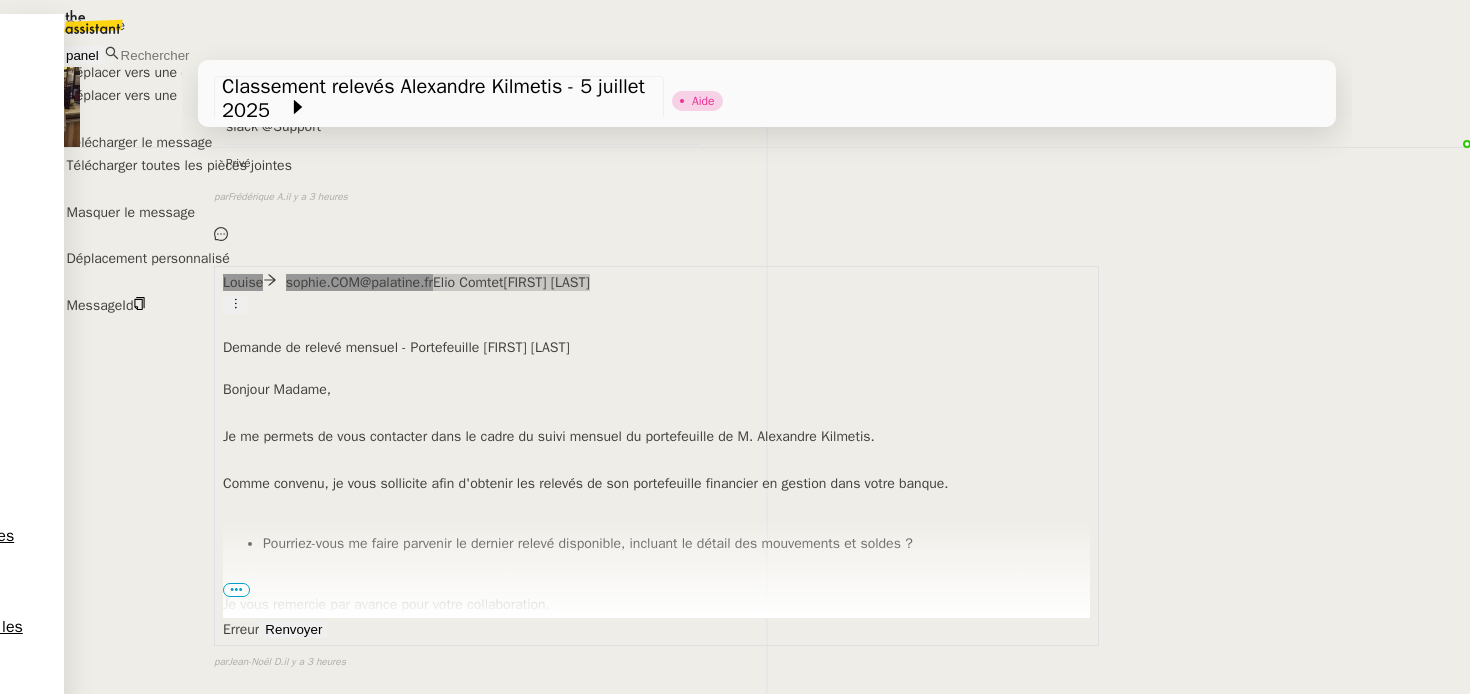 click at bounding box center (140, 303) 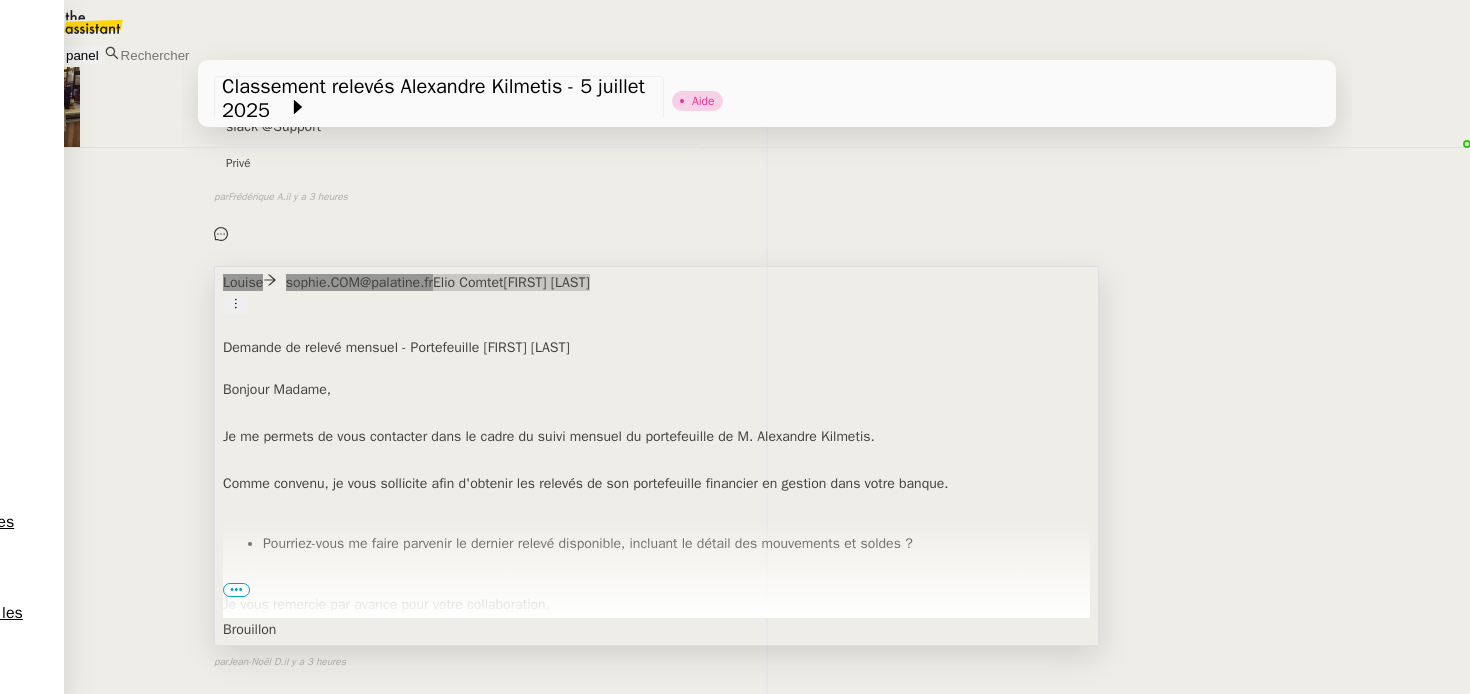click on "Bonjour Madame," at bounding box center (656, 389) 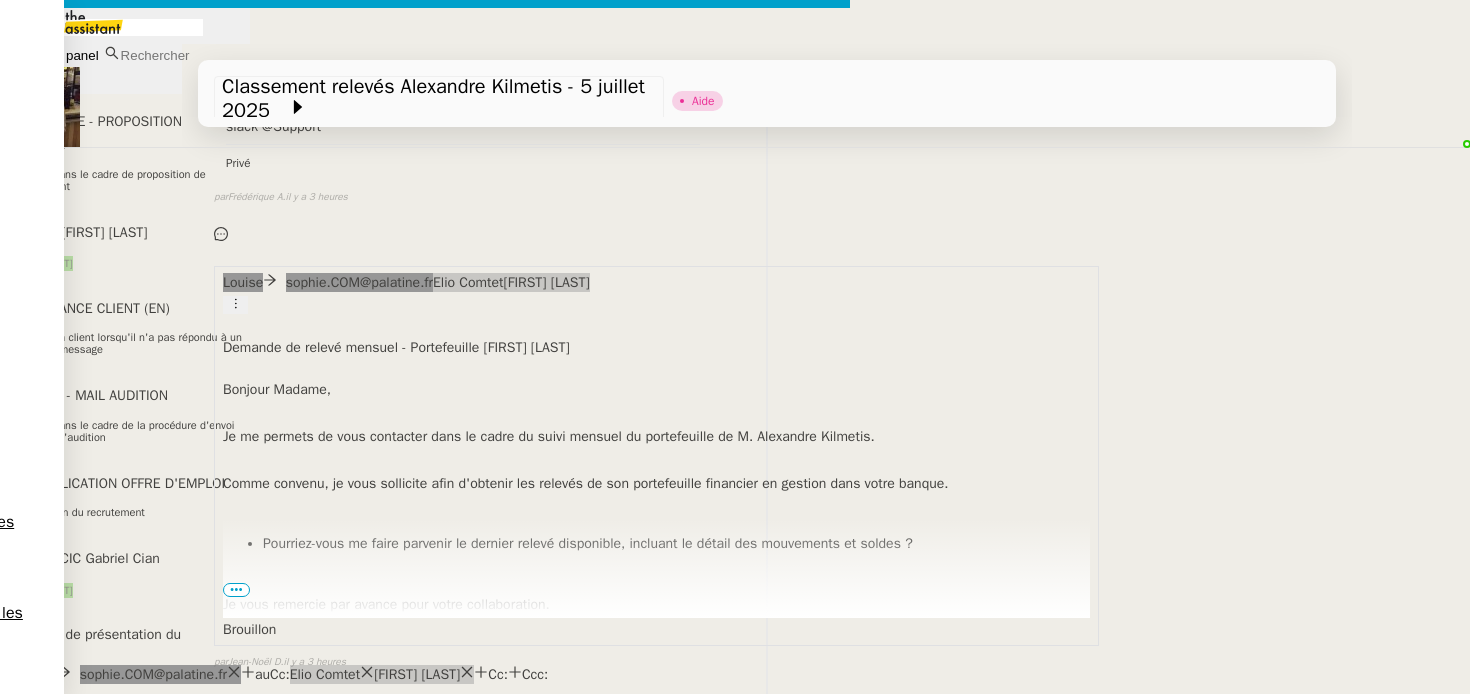 scroll, scrollTop: 0, scrollLeft: 42, axis: horizontal 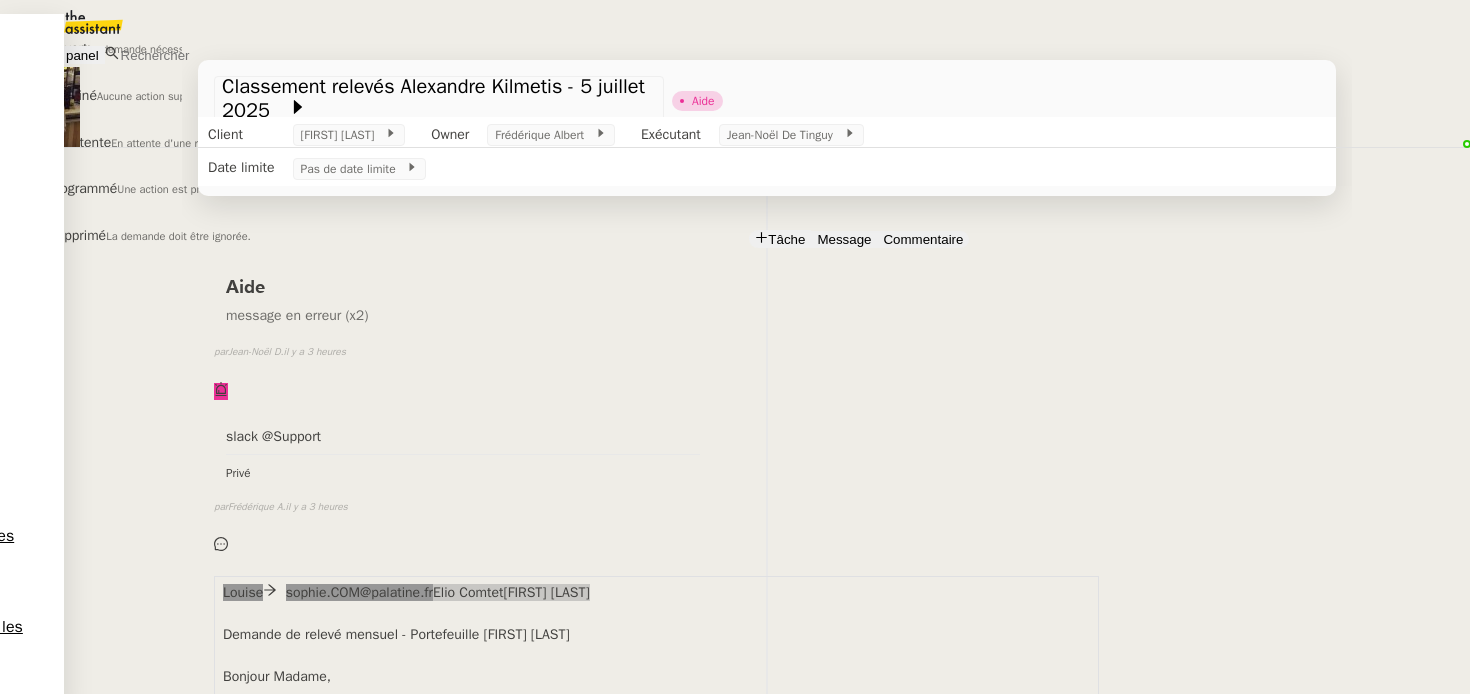 click on "Ouvert La demande nécessite une action" at bounding box center [334, 37] 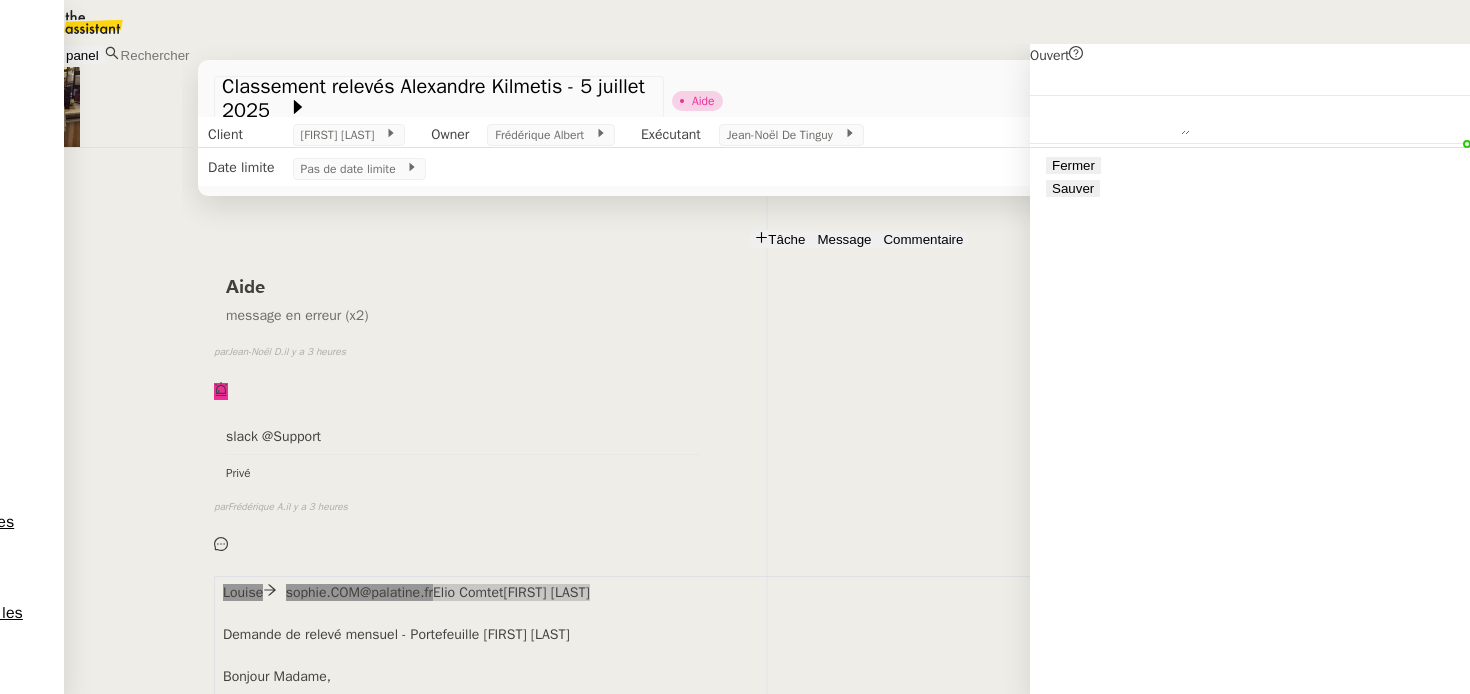 click on "Sauver" at bounding box center (1073, 188) 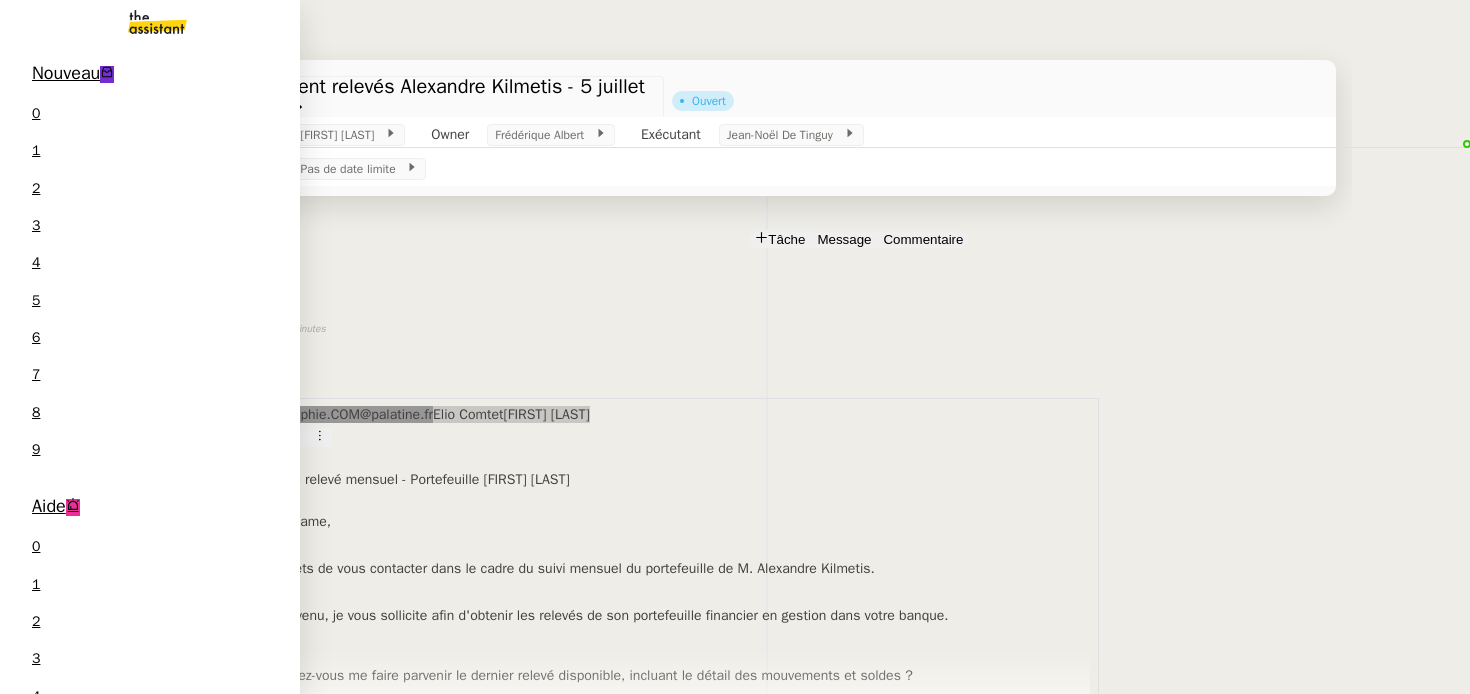 click on "Nouveau" at bounding box center (66, 73) 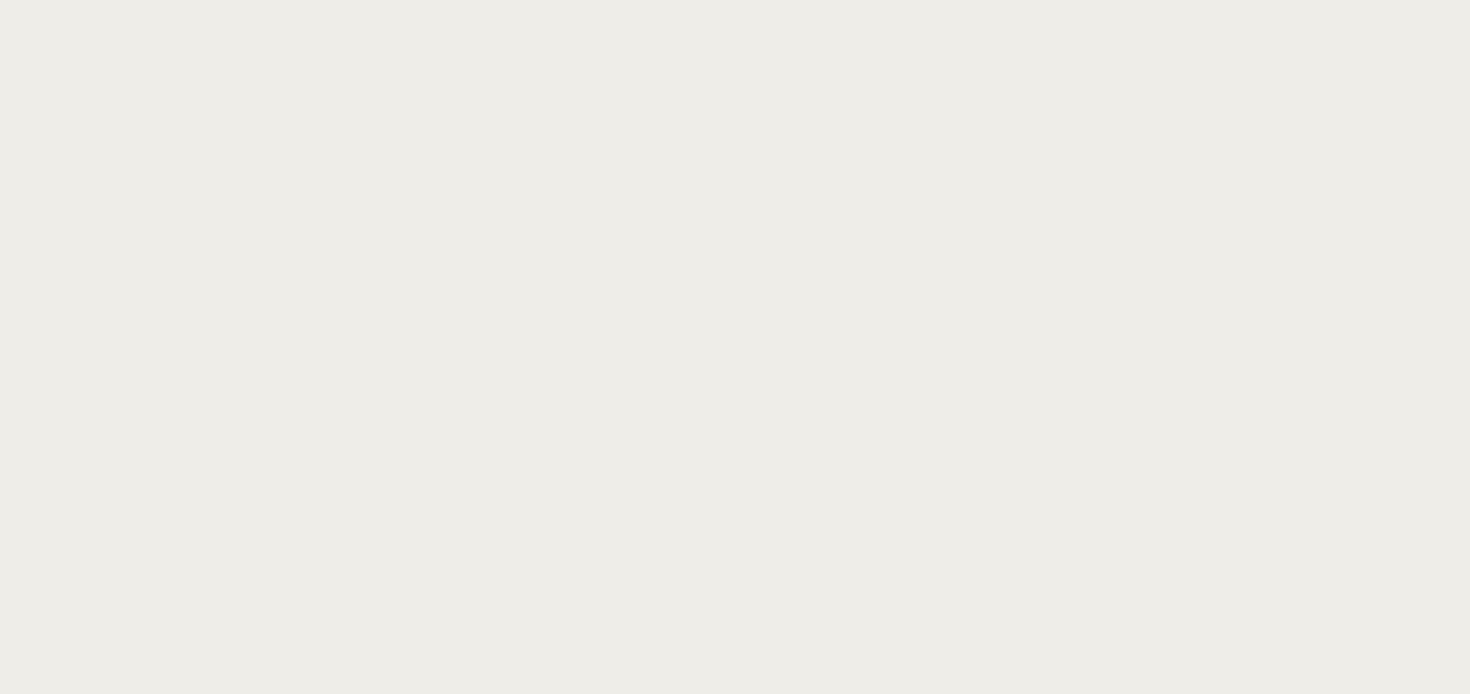 scroll, scrollTop: 0, scrollLeft: 0, axis: both 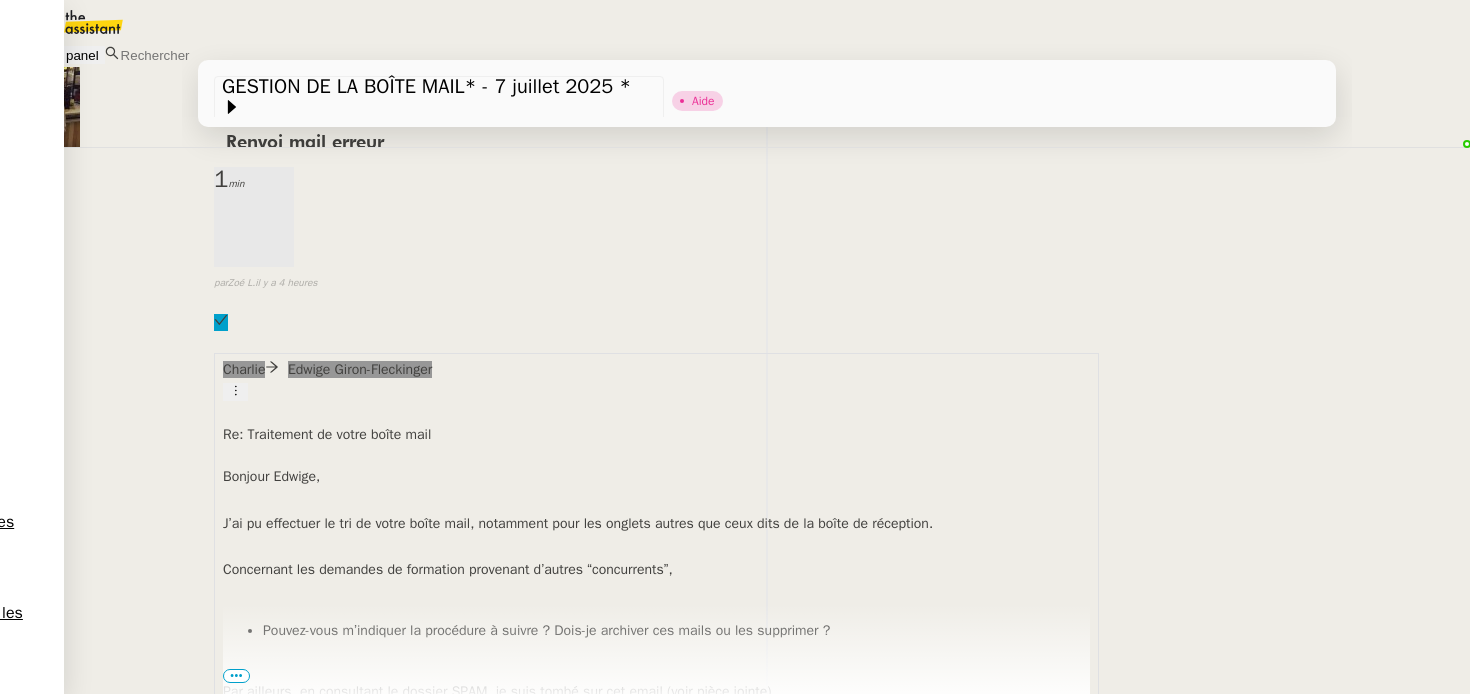 click on "Renvoyer" at bounding box center (293, 785) 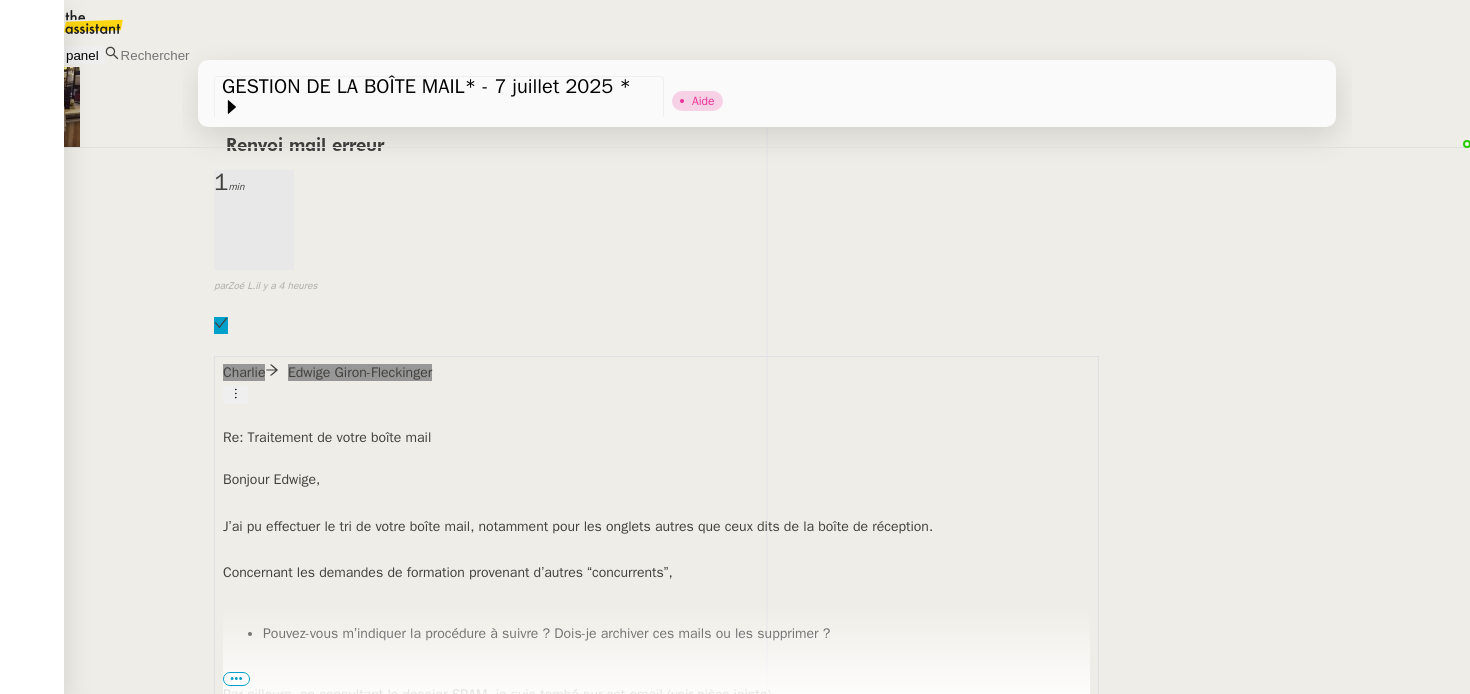 scroll, scrollTop: 597, scrollLeft: 0, axis: vertical 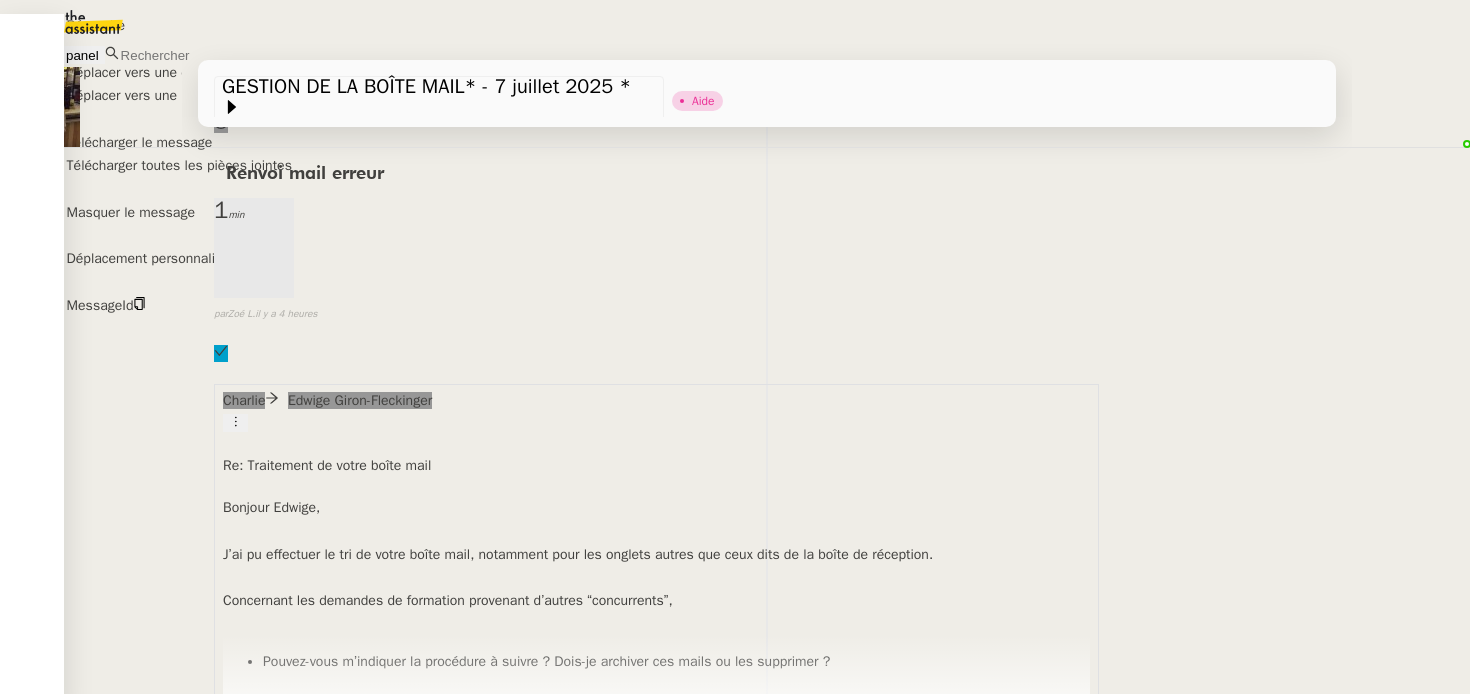 click at bounding box center [139, 303] 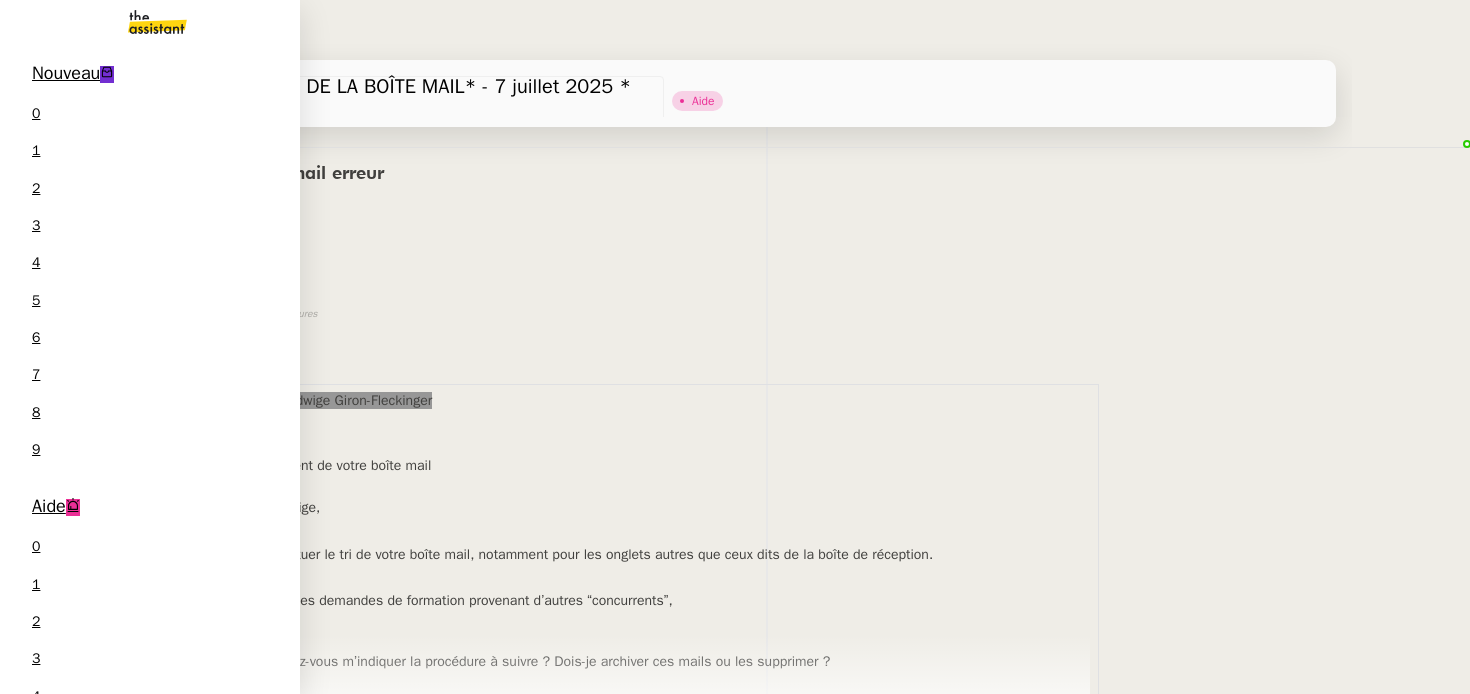 click on "Nouveau" at bounding box center (66, 73) 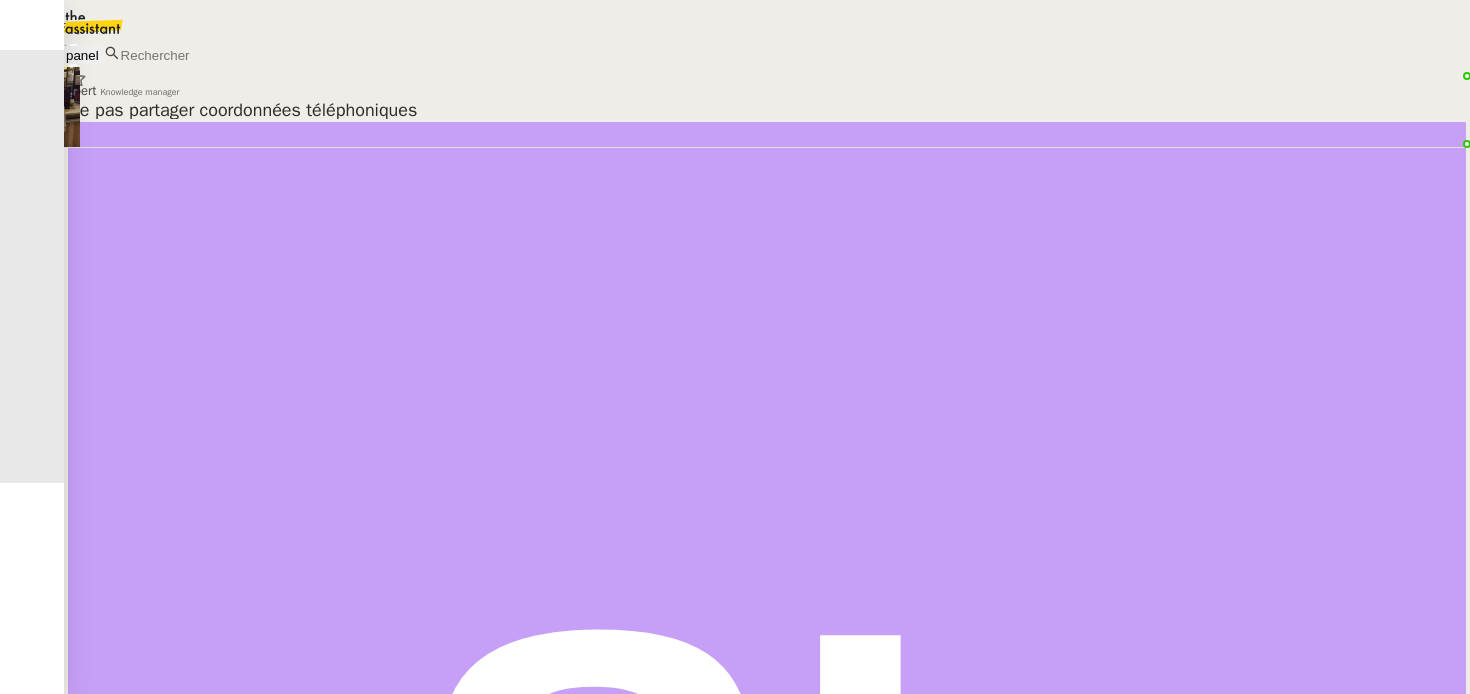 click on "Ne pas partager coordonnées téléphoniques  Segolène Labinsky    client    nobody    attribué à    Romane Vachon    suppervisé par    Modifié   il y a quelques secondes  Créé   il y a quelques secondes   Ouvert   Invitation mise à jouOPTION visio CMI / Prisma Media (IRIS) - mer. 16 juil. 2025 5pm - 6pm (UTC+2) (Lisa GREEN)  Sylvie Legendarme    client    nobody    attribué à    Frédérique  Albert    suppervisé par    Modifié   il y a quelques secondes  Créé   il y a quelques secondes   Ouvert   Invitation: OPTION visio CMI / Prisma Media (IRIS) - mer. 16 juil. 2025 4pm - 5pm (UTC+2) (Lisa GREEN)  David Berrebi    client    nobody    attribué à    Frédérique  Albert    suppervisé par    Modifié   il y a quelques secondes  Créé   il y a quelques secondes   Ouvert" at bounding box center [767, 369] 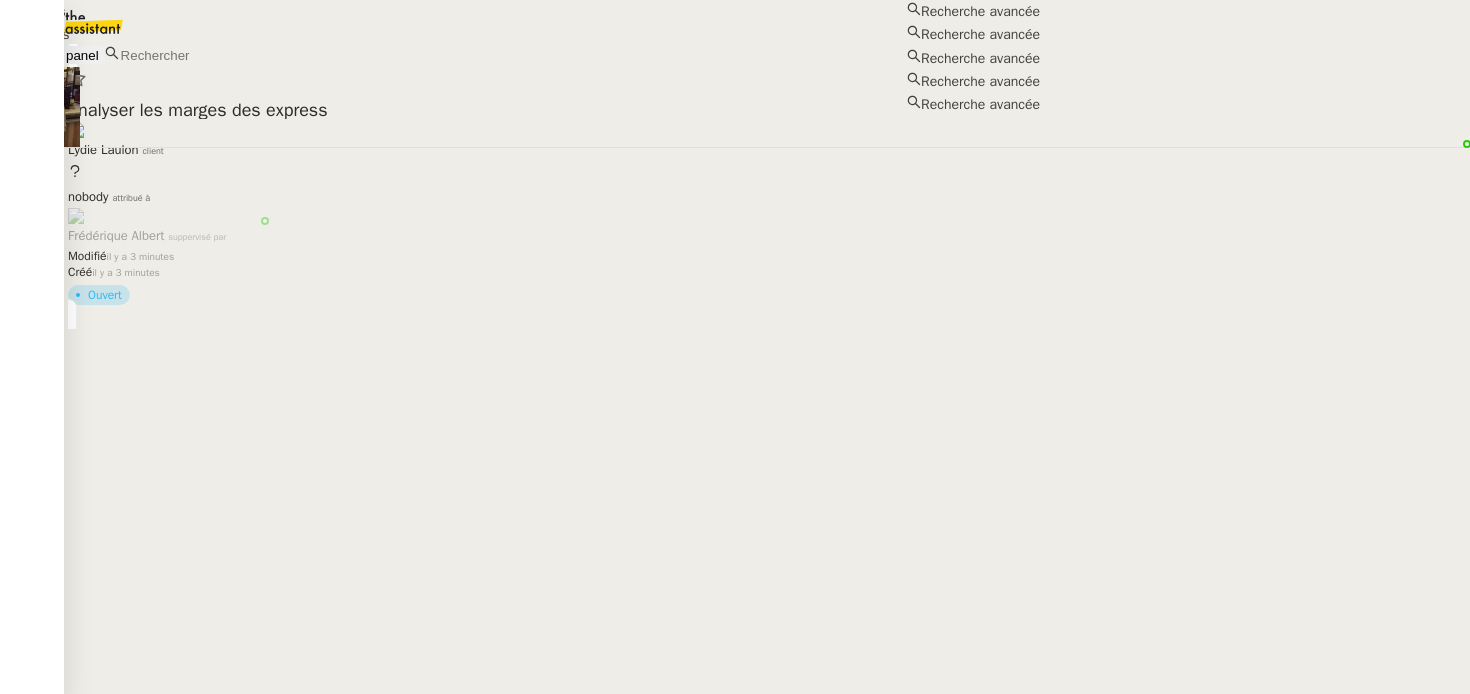 click at bounding box center (205, 55) 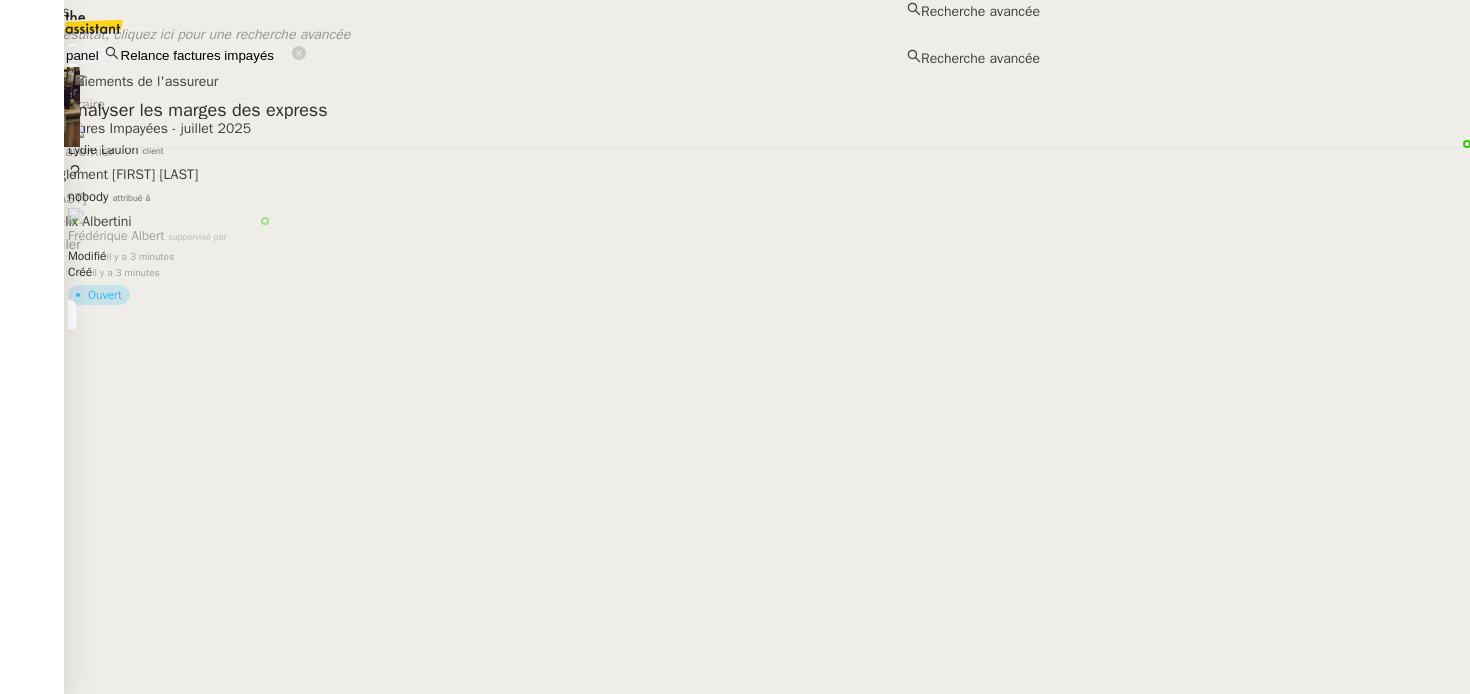 click on "Relance Factures Impayées  - juillet 2025" at bounding box center [520, 128] 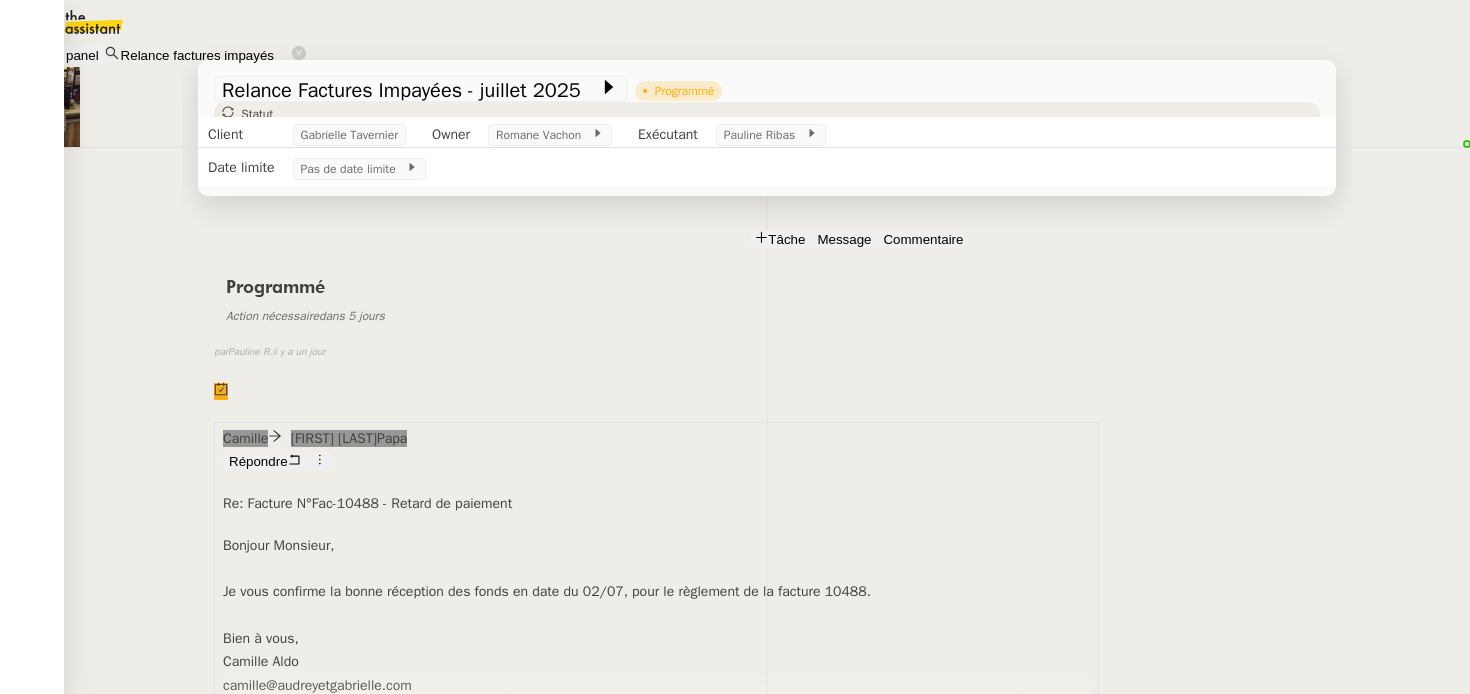click at bounding box center (767, 159) 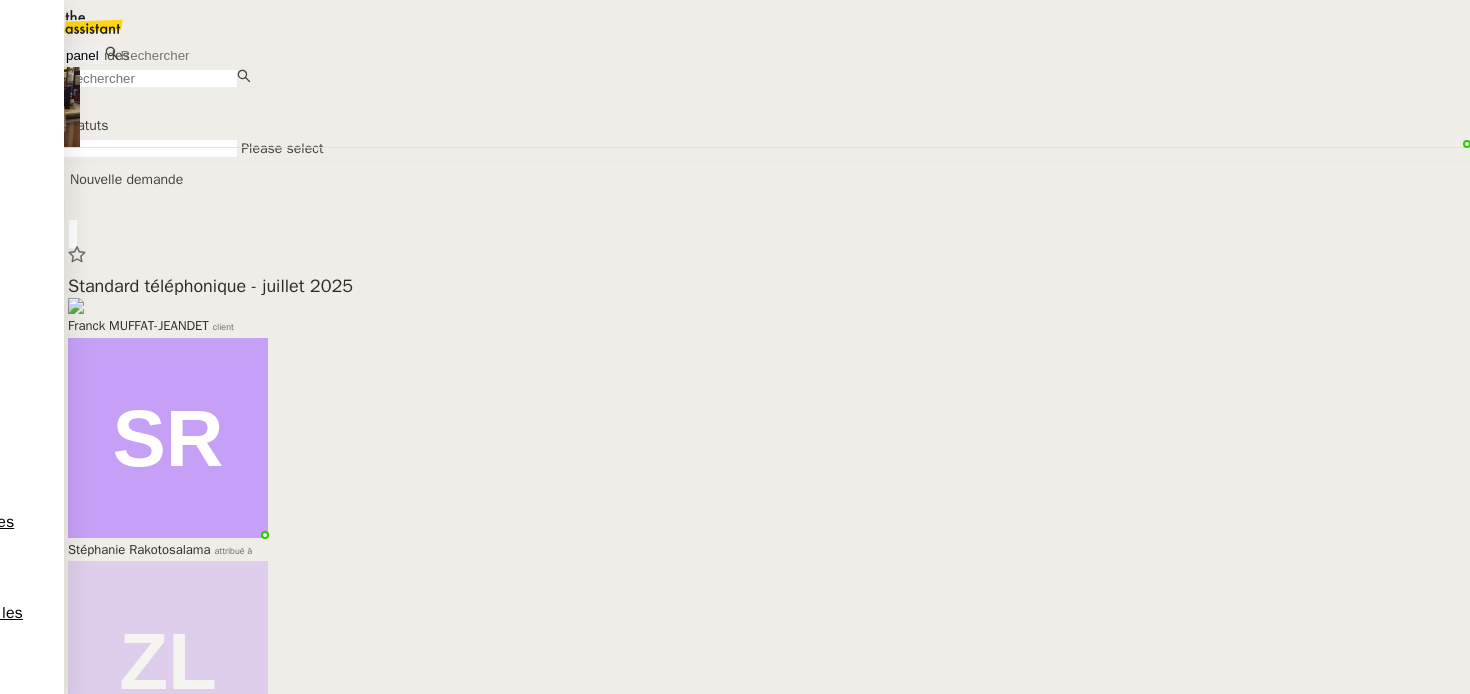 scroll, scrollTop: 0, scrollLeft: 0, axis: both 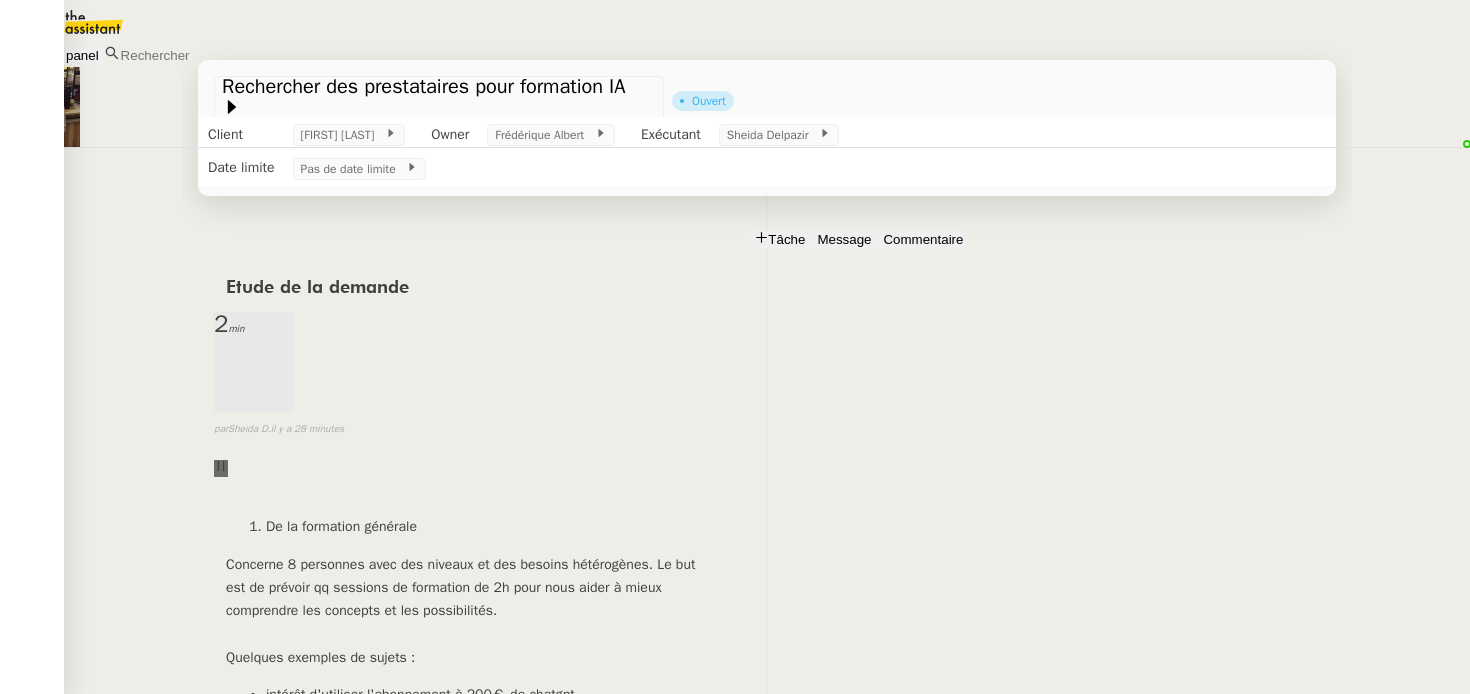 click on "Etude de la demande     2 min false par   [LAST] [INITIAL].   il y a 28 minutes" at bounding box center [767, 370] 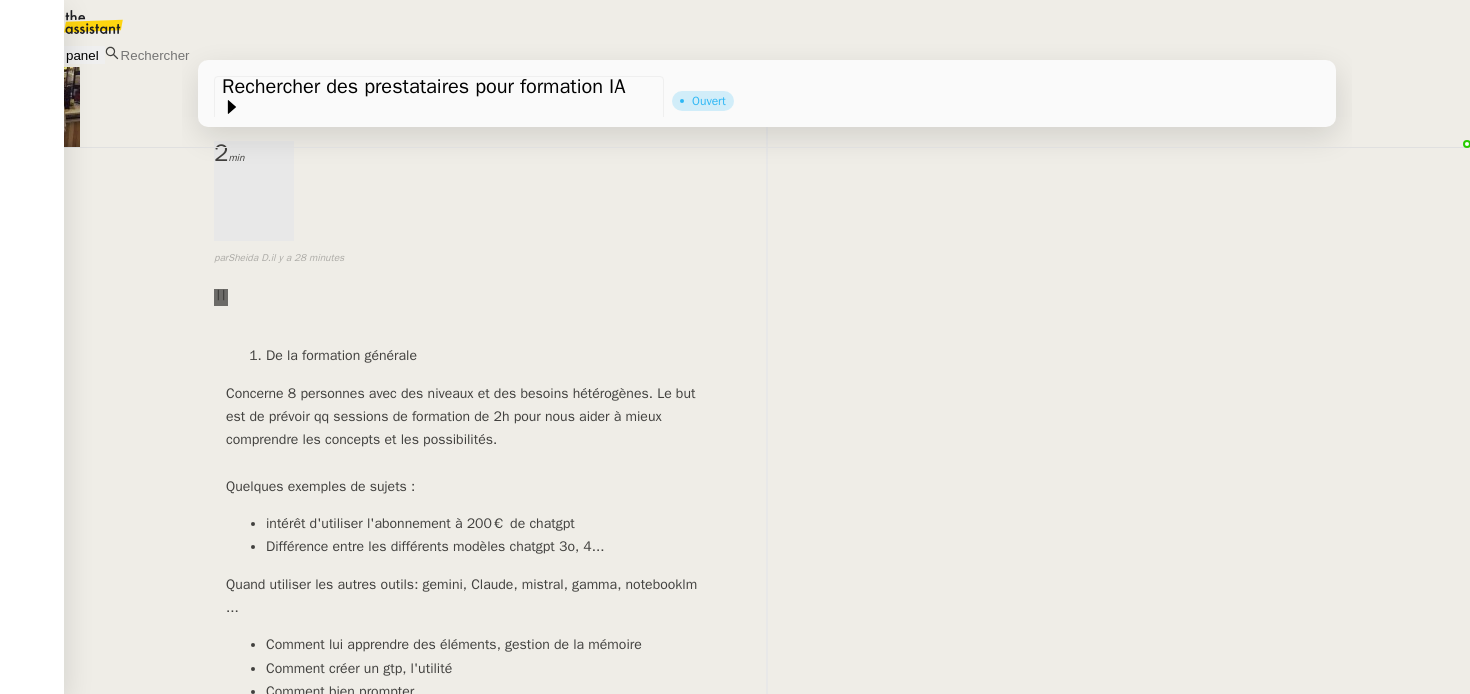 scroll, scrollTop: 0, scrollLeft: 0, axis: both 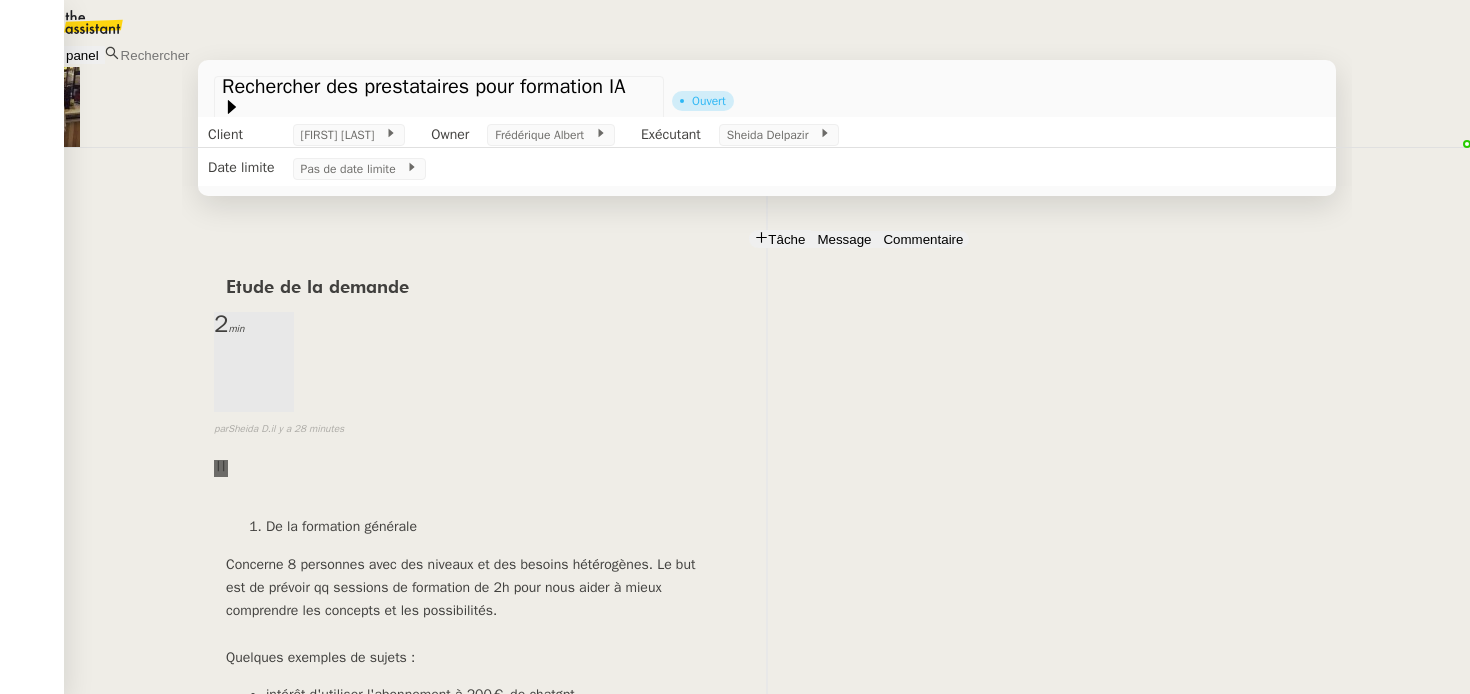 click on "Tâche Message Commentaire Veuillez patienter une erreur s'est produite 👌👌👌 message envoyé ✌️✌️✌️ Veuillez d'abord attribuer un client Une erreur s'est produite, veuillez réessayer  Etude de la demande     2 min false par   [LAST] [INITIAL].   il y a 28 minutes 👌👌👌 message envoyé ✌️✌️✌️ une erreur s'est produite 👌👌👌 message envoyé ✌️✌️✌️ Votre message va être revu ✌️✌️✌️ une erreur s'est produite La taille des fichiers doit être de 10Mb au maximum.
De la formation générale Concerne 8 personnes avec des niveaux et des besoins hétérogènes. Le but est de prévoir qq sessions de formation de 2h pour nous aider à mieux comprendre les concepts et les possibilités.   Quelques exemples de sujets : intérêt d'utiliser l'abonnement à 200€ de chatgpt Différence entre les différents modèles chatgpt 3o, 4... Quand utiliser les autres outils: gemini, Claude, mistral, gamma, notebooklm ... Comment créer un gtp, l'utilité" at bounding box center (767, 1660) 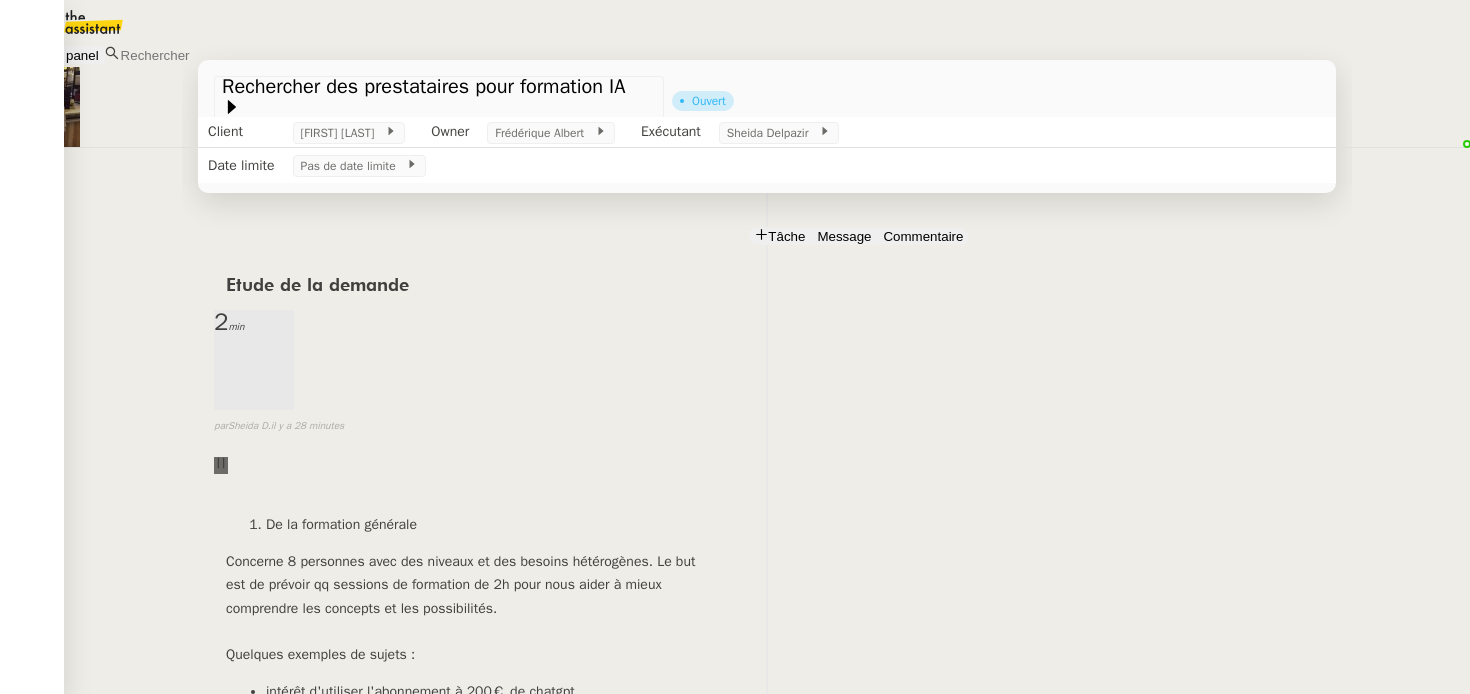 scroll, scrollTop: 0, scrollLeft: 0, axis: both 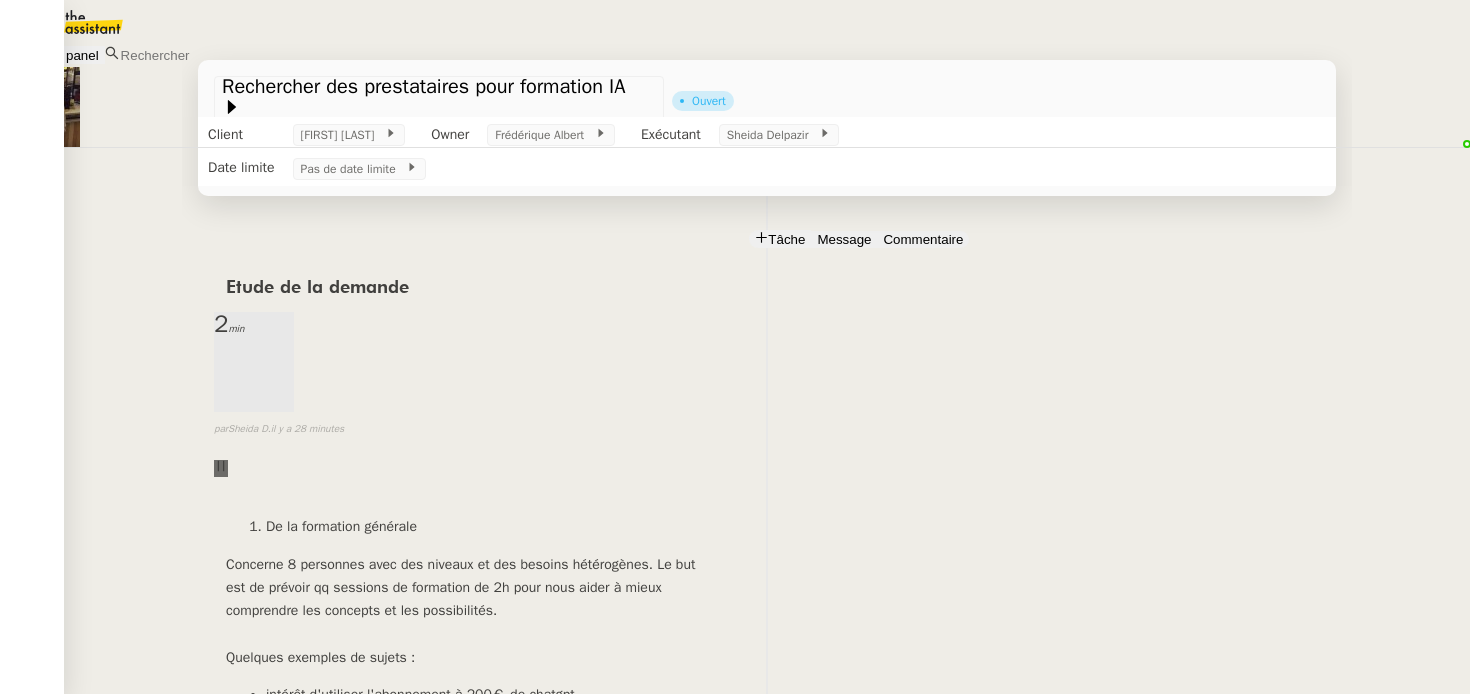 click on "[FIRST] [LAST]" at bounding box center [107, 2111] 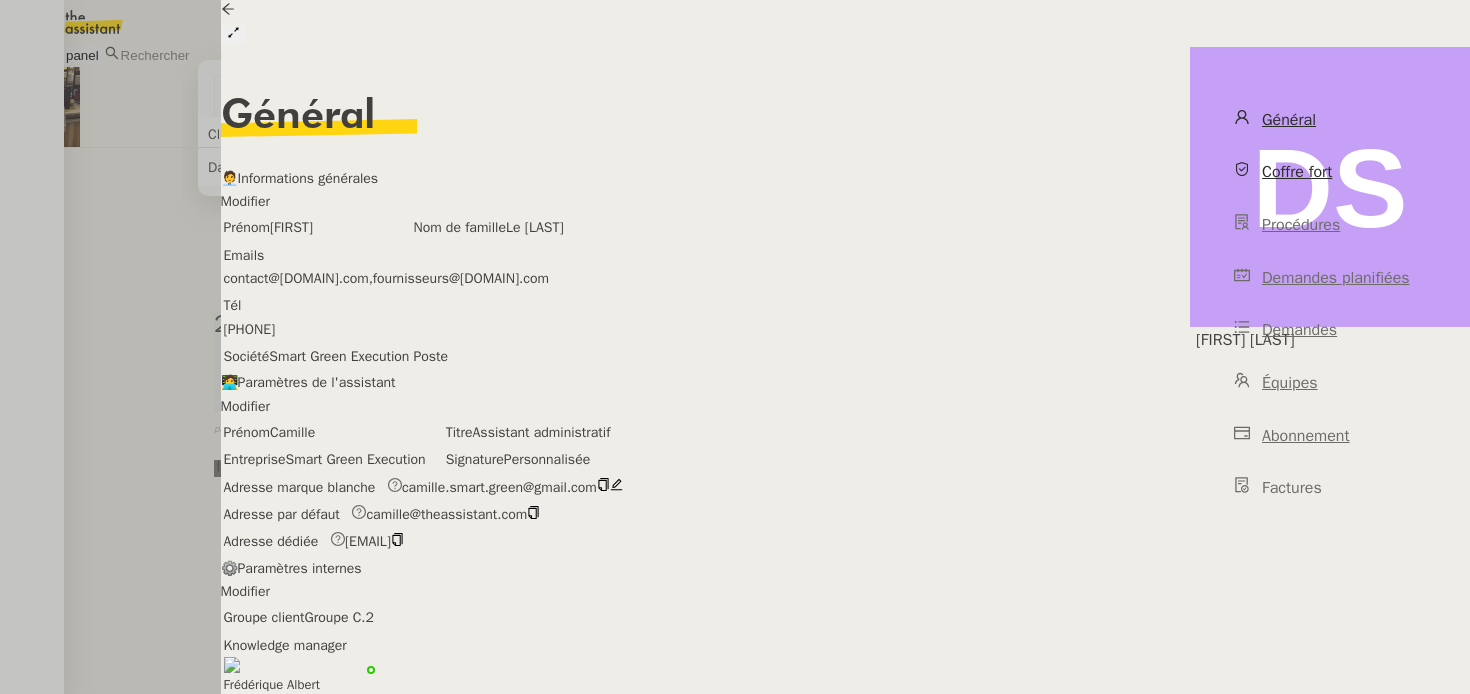click on "Coffre fort" at bounding box center [1330, 172] 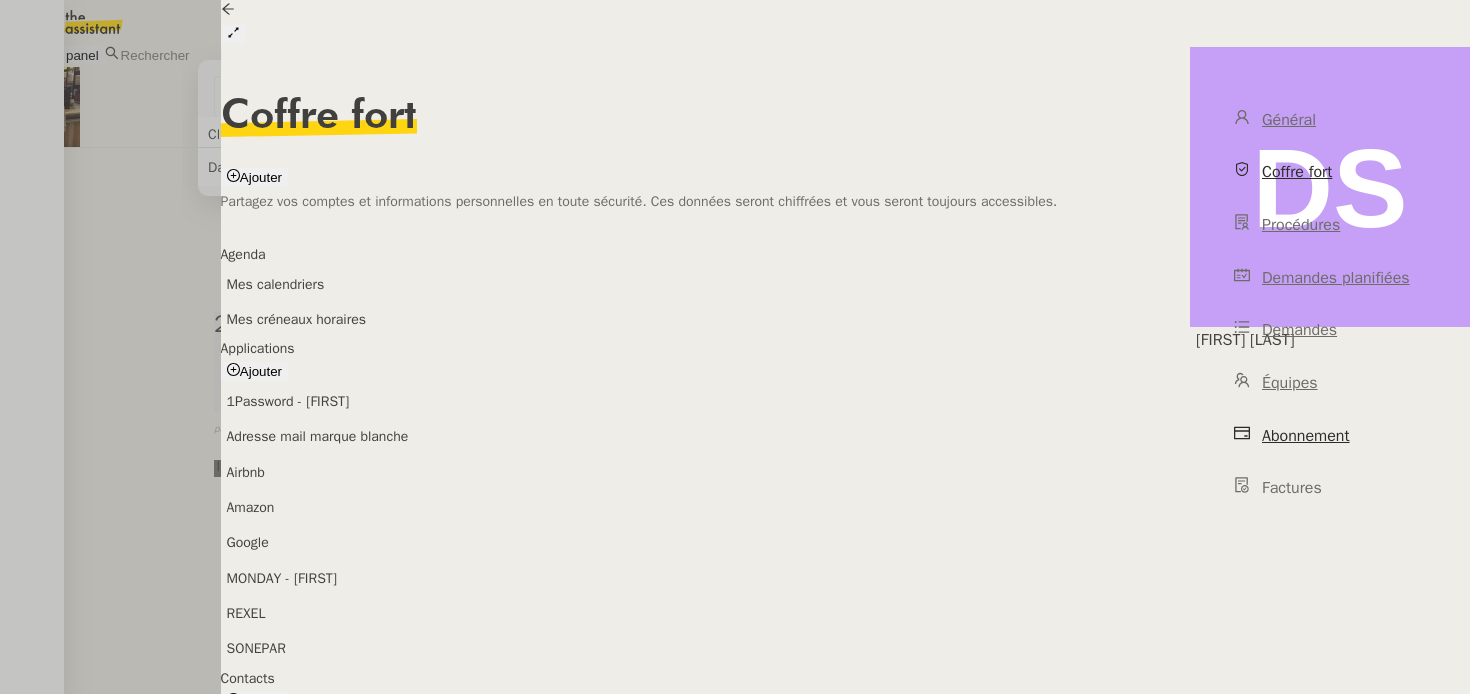 click on "Abonnement" at bounding box center [1306, 436] 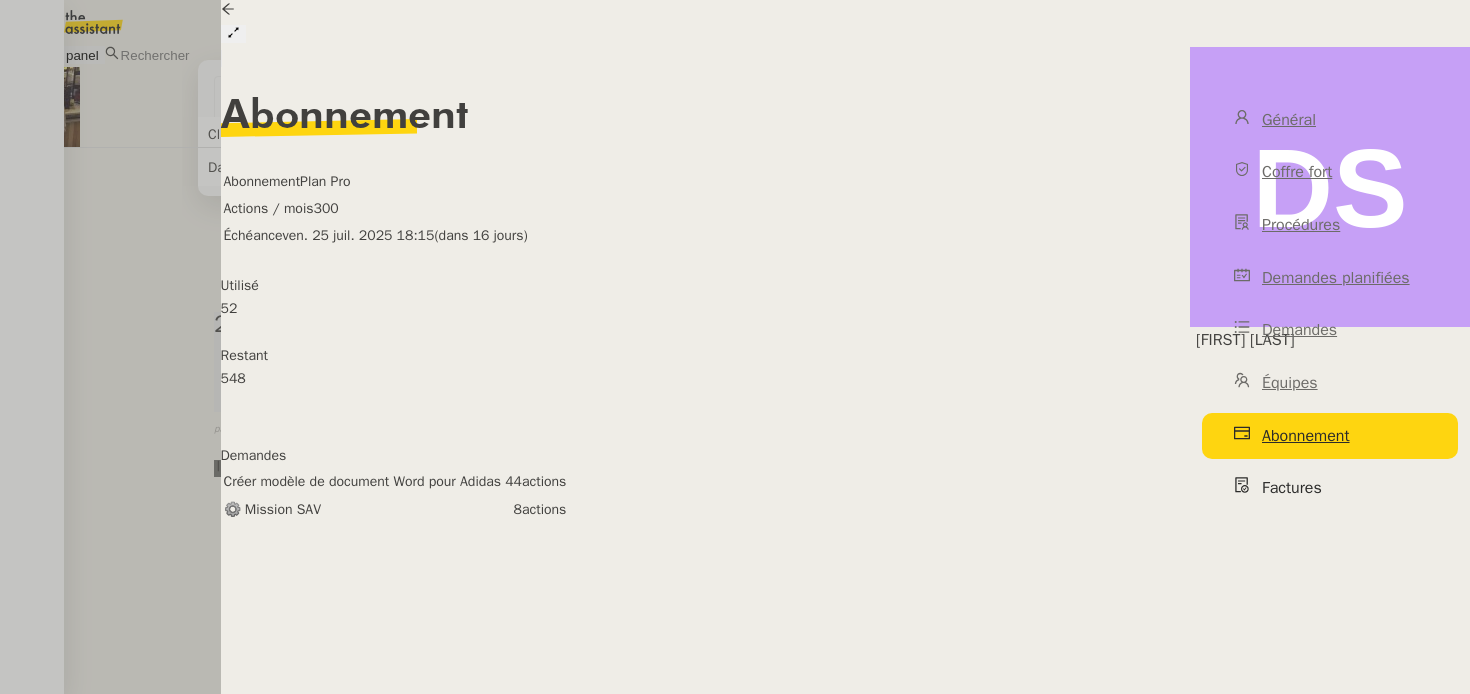 click on "Factures" at bounding box center [1330, 120] 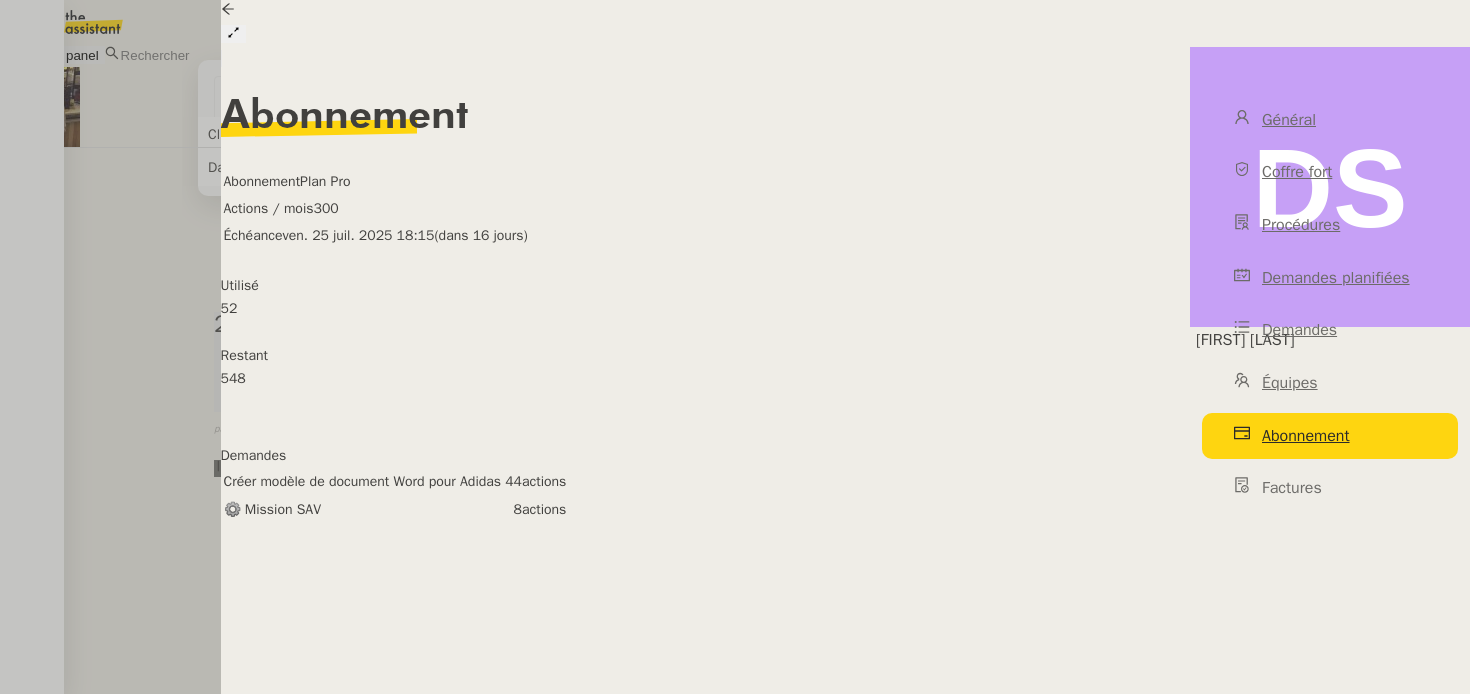 click at bounding box center (735, 347) 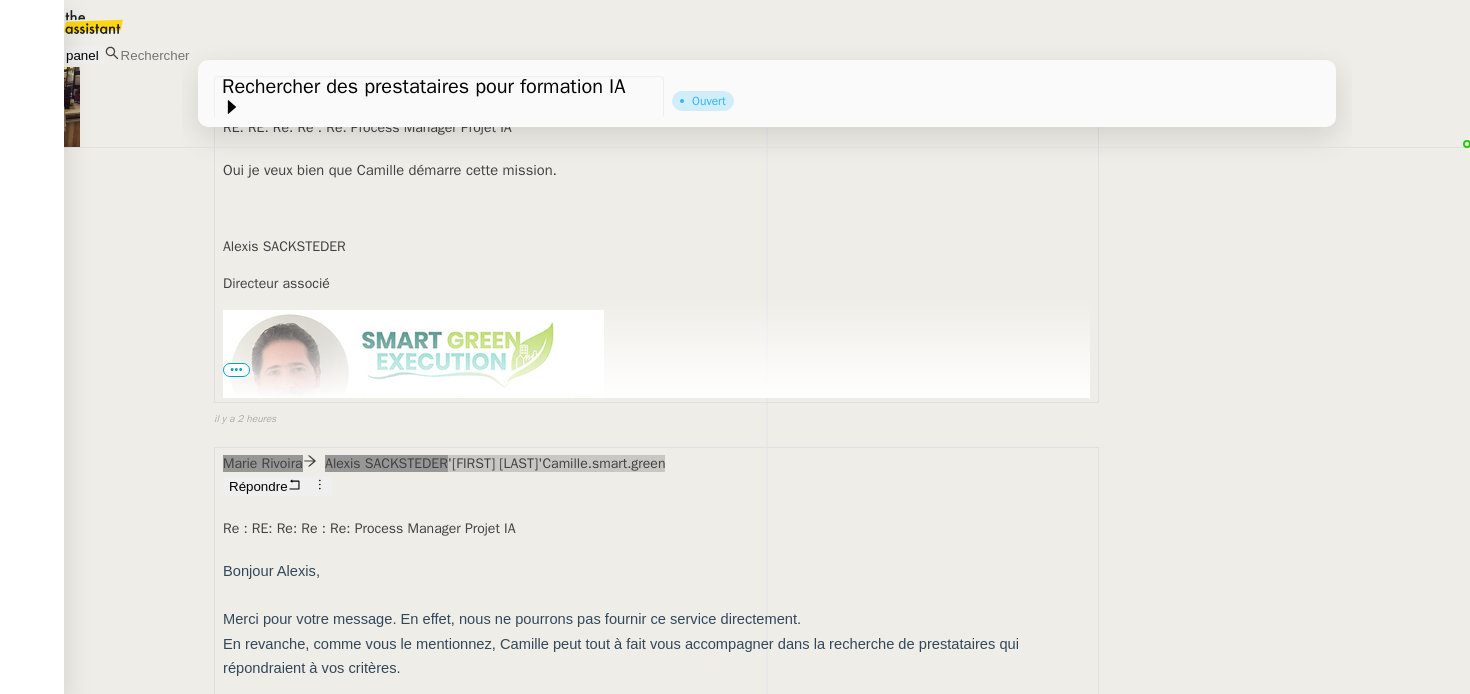 scroll, scrollTop: 0, scrollLeft: 0, axis: both 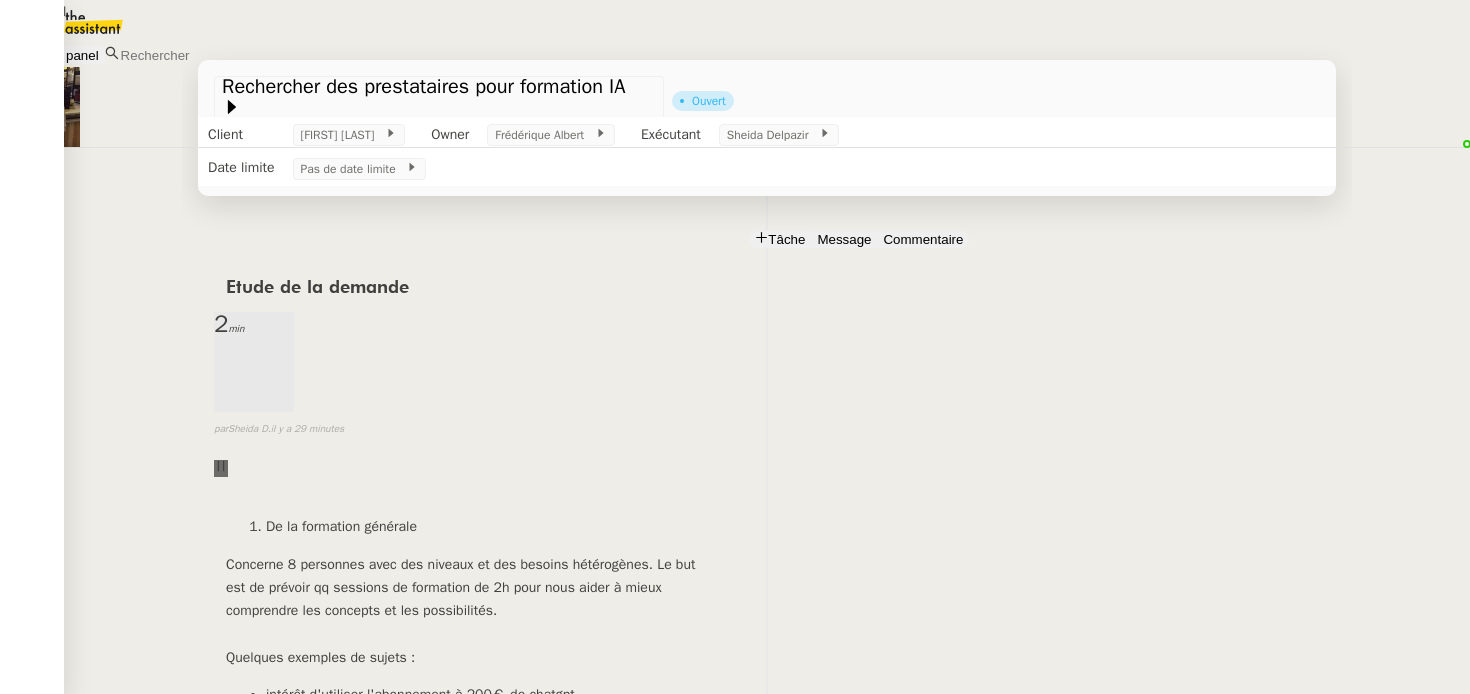 click at bounding box center [224, 178] 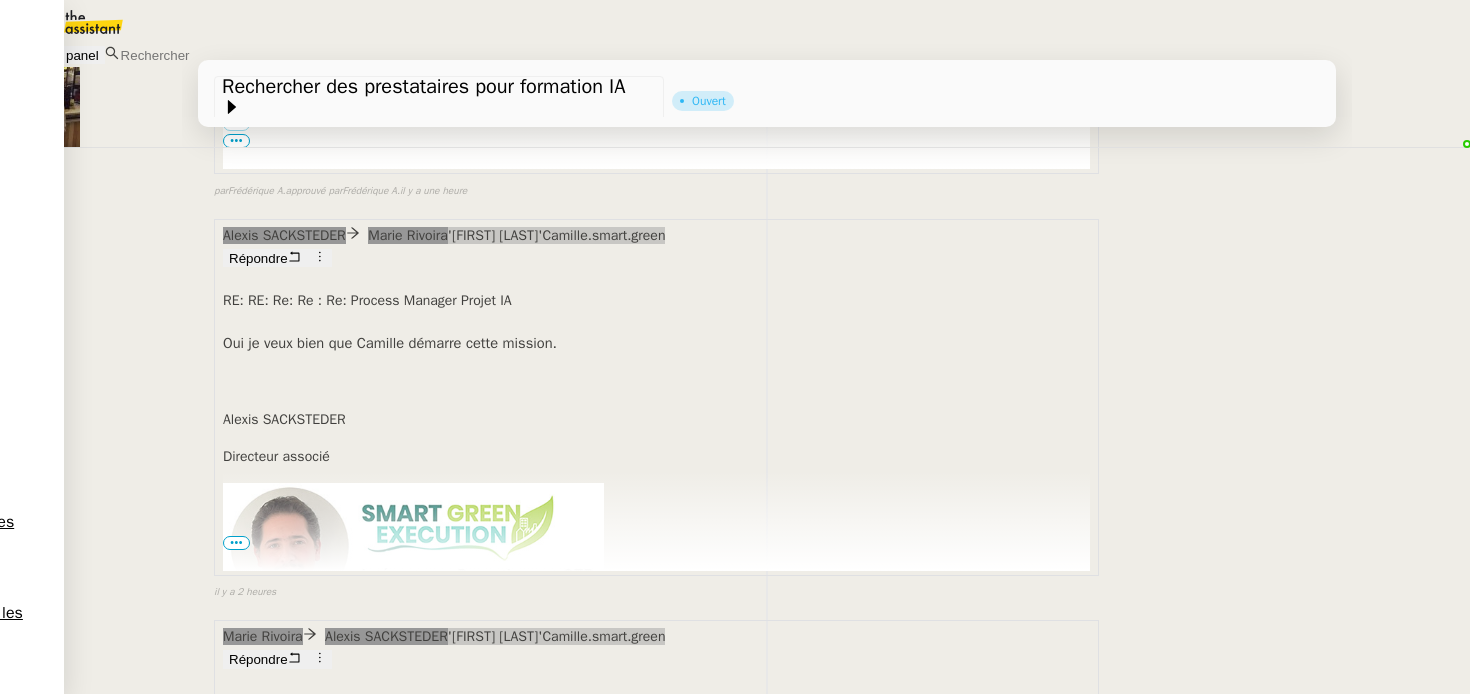 scroll, scrollTop: 2260, scrollLeft: 0, axis: vertical 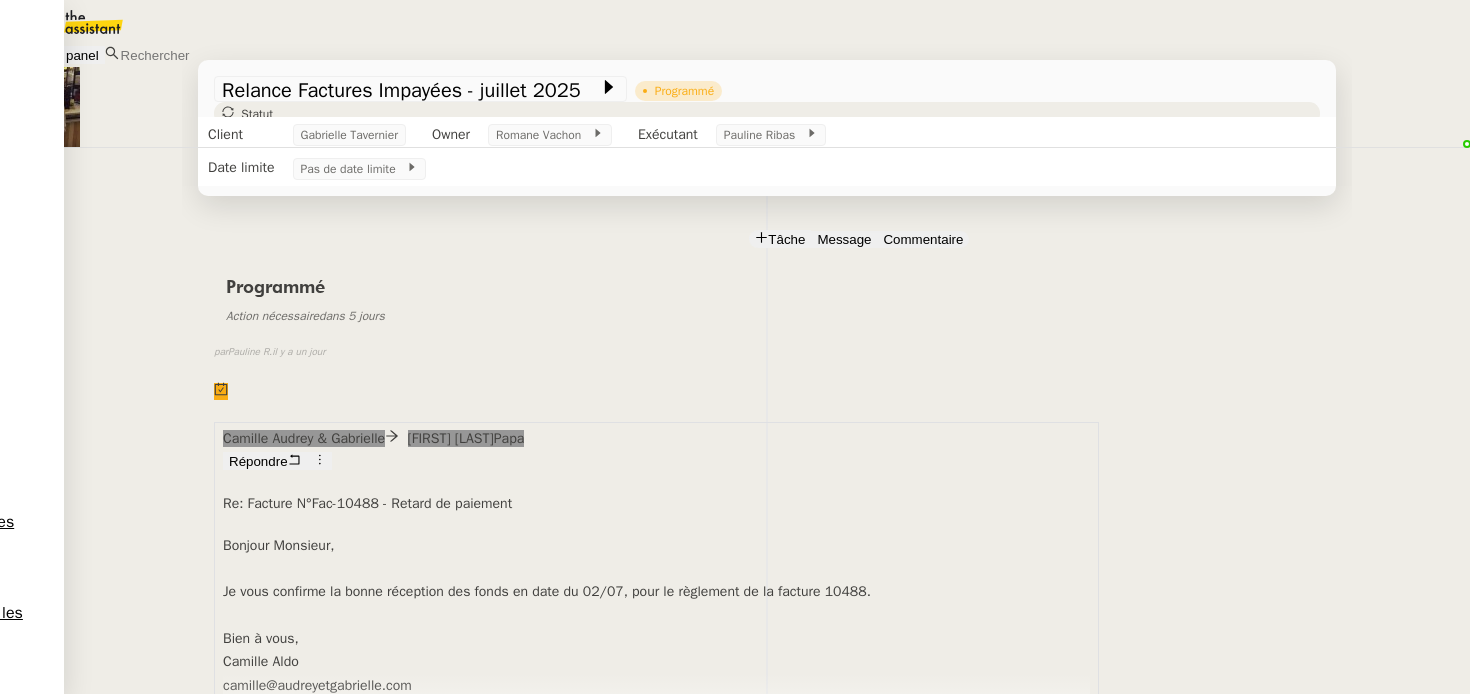click on "Programmé Action nécessaire  dans 5 jours  false par   Pauline R.   il y a un jour" at bounding box center (767, 331) 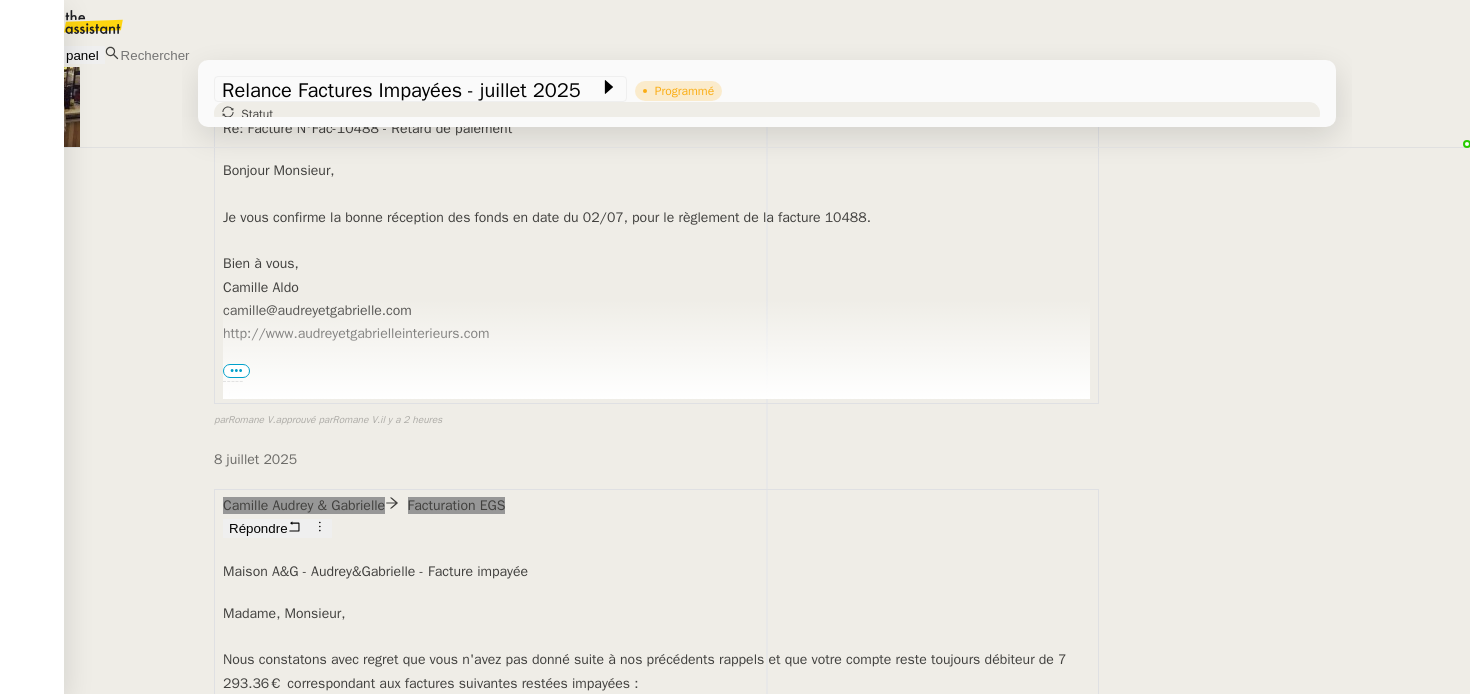 scroll, scrollTop: 244, scrollLeft: 0, axis: vertical 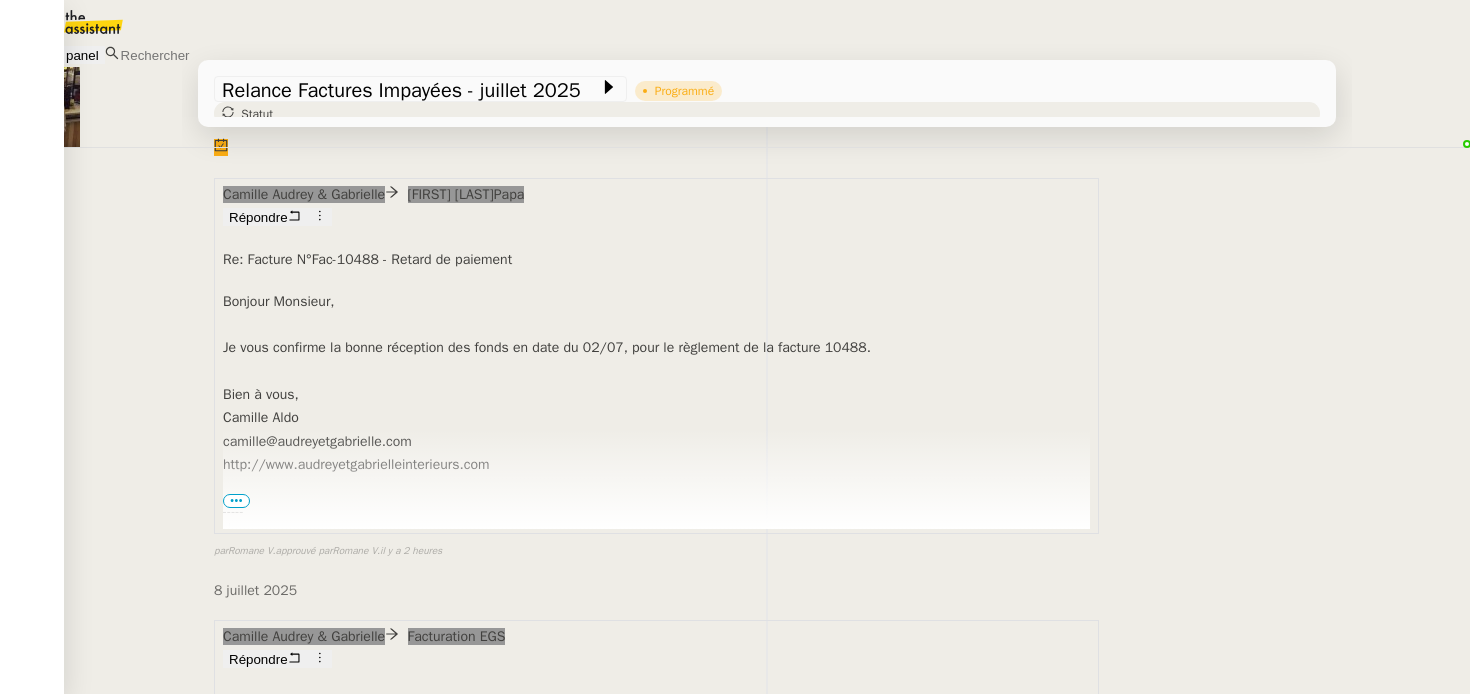 click on "Camille Audrey & Gabrielle      Bruno Demolin   Papa  Répondre Re: Facture N°Fac-10488 - Retard de paiement
Bonjour Monsieur, Je vous confirme la bonne réception des fonds en date du 02/07, pour le règlement de la facture 10488. Bien à vous, Camille Aldo
camille@audreyetgabrielle.com
http://www.audreyetgabrielleinterieurs.com
-----
Bonjour Camille Je suis en déplacement Peux tu l envoyer à mon père en copie de ce mail Merci Papa  Tu peux payer 😘😘
•••
Bruno Demolin +33680686164 (French) +393331448697 (Italian) bdemolin75@gmail.com
•••
Le mar. 1 juil. 2025 à 14:19, Camille Aldo < mail@axonaut.fr > a écrit : Bonjour,
Je suis Camille de chez Audrey & Gabrielle. Je gère la partie administrative !
Nous espérons que vous allez bien." at bounding box center (767, 369) 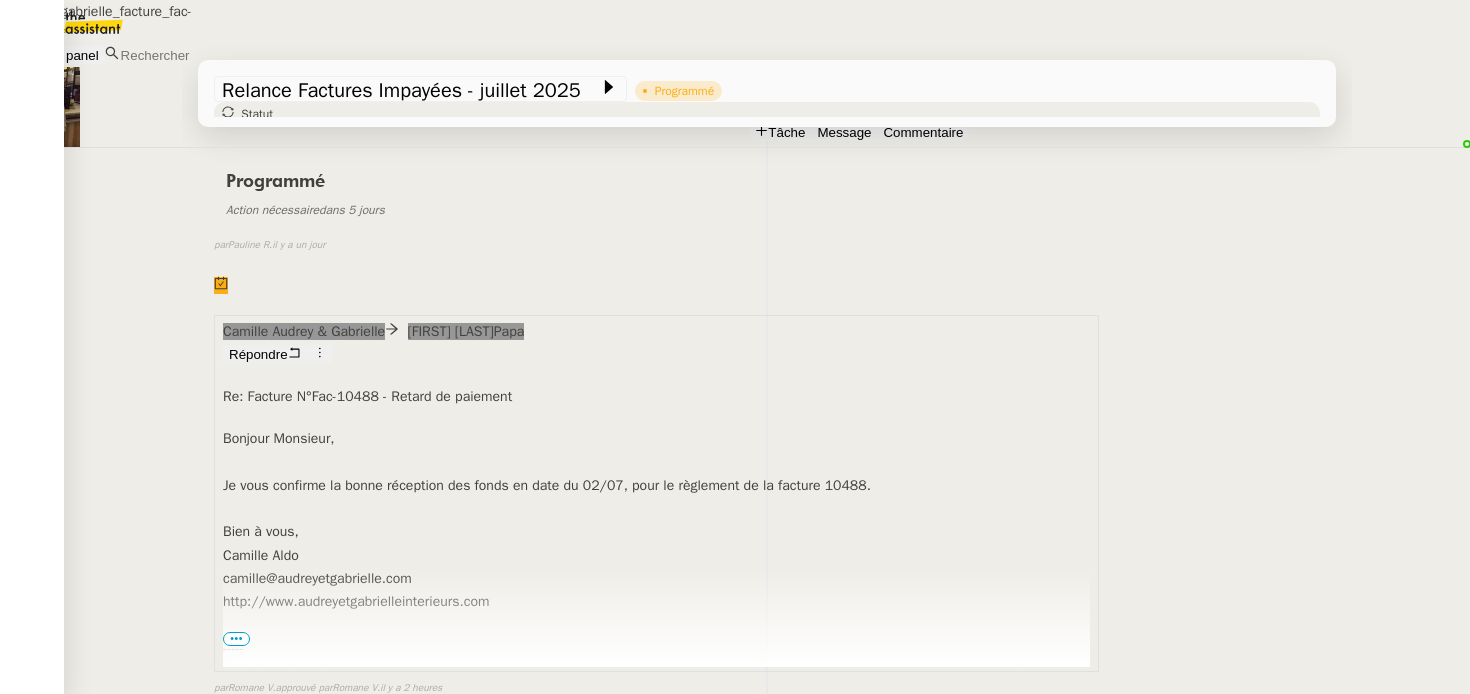 scroll, scrollTop: 0, scrollLeft: 0, axis: both 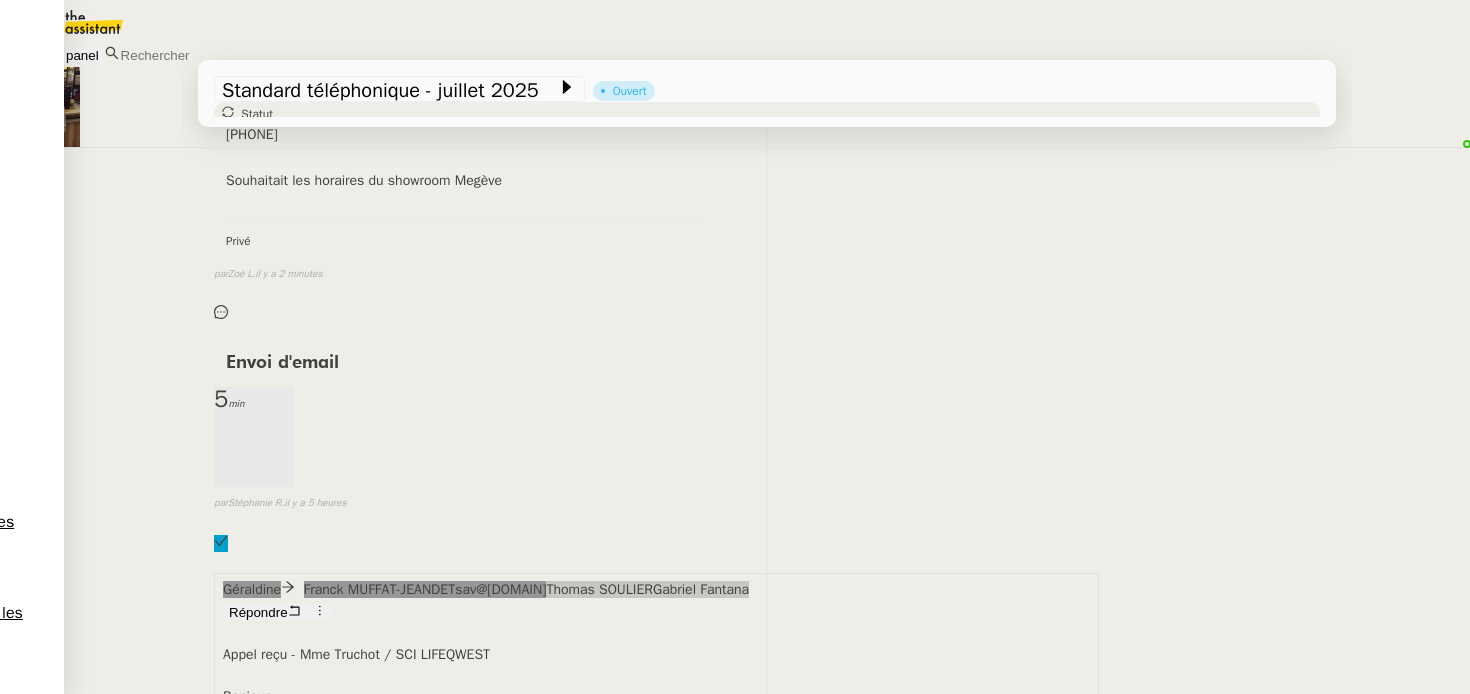 click on "Tâche Message Commentaire Veuillez patienter une erreur s'est produite 👌👌👌 message envoyé ✌️✌️✌️ Veuillez d'abord attribuer un client Une erreur s'est produite, veuillez réessayer Appel 11 min false par [FIRST] [LAST] il y a 2 heures 👌👌👌 message envoyé ✌️✌️✌️ une erreur s'est produite 👌👌👌 message envoyé ✌️✌️✌️ Votre message va être revu ✌️✌️✌️ une erreur s'est produite La taille des fichiers doit être de 10Mb au maximum. [PHONE] Souhaitait les horaires du showroom Megève Privé false par [FIRST] [LAST] il y a 2 minutes 👌👌👌 message envoyé ✌️✌️✌️ une erreur s'est produite 👌👌👌 message envoyé ✌️✌️✌️ Votre message va être revu ✌️✌️✌️ une erreur s'est produite La taille des fichiers doit être de 10Mb au maximum. Envoi d'email 5 min false par [FIRST] [LAST] il y a 5 heures 👌👌👌 message envoyé ✌️✌️✌️ une erreur s'est produite" at bounding box center [767, 9567] 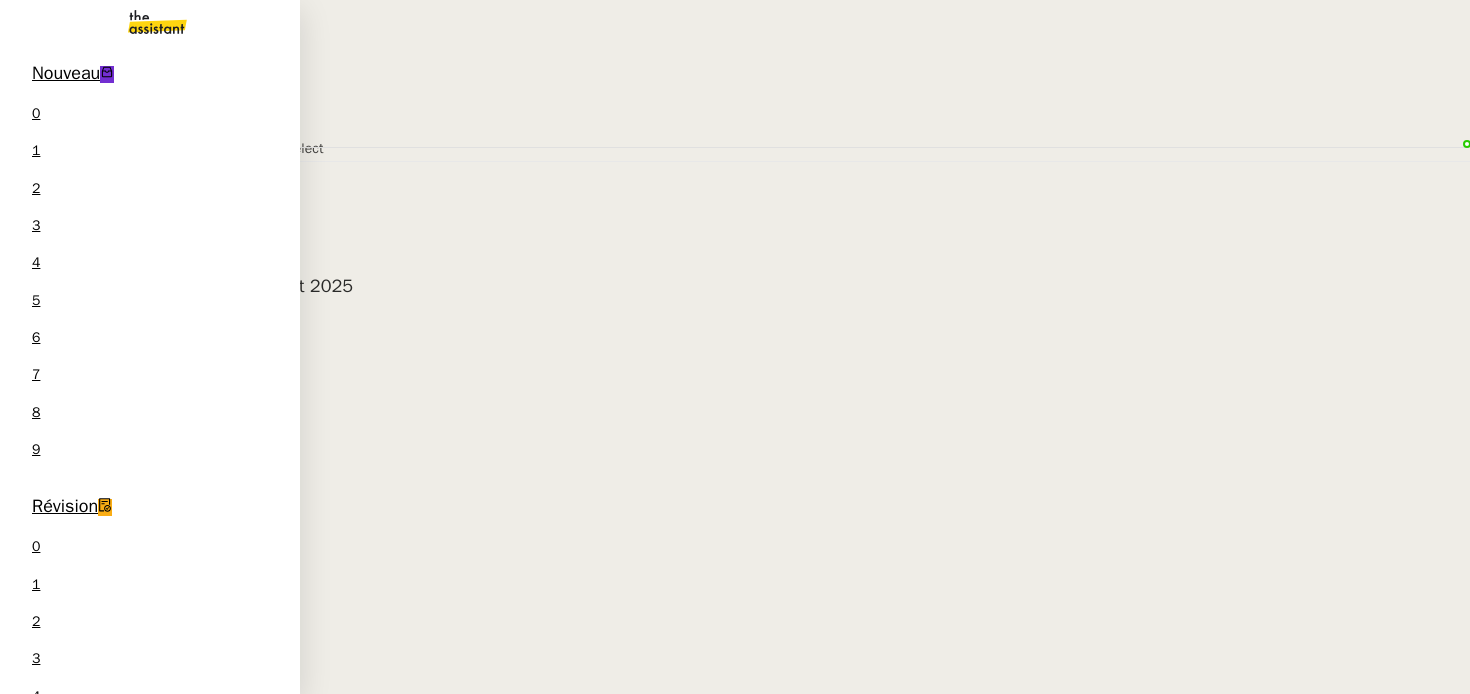 scroll, scrollTop: 0, scrollLeft: 0, axis: both 